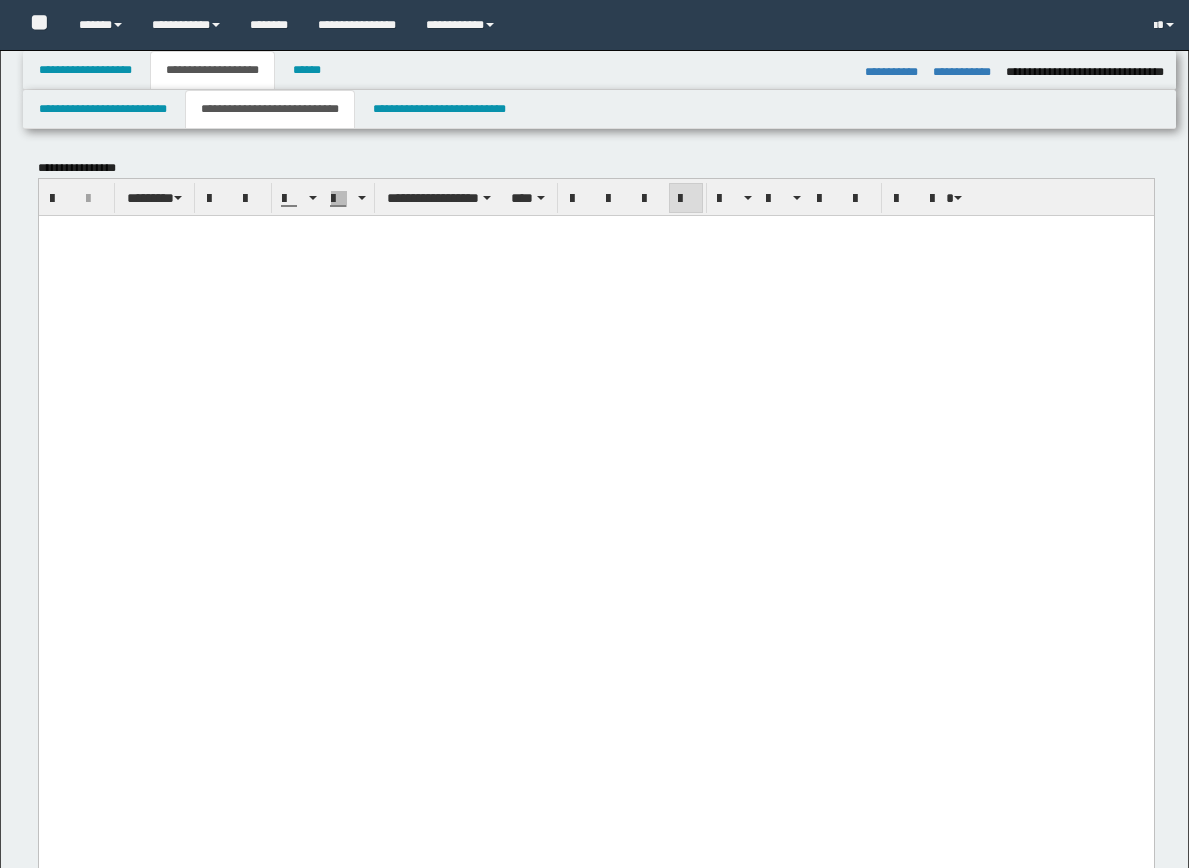 select on "*" 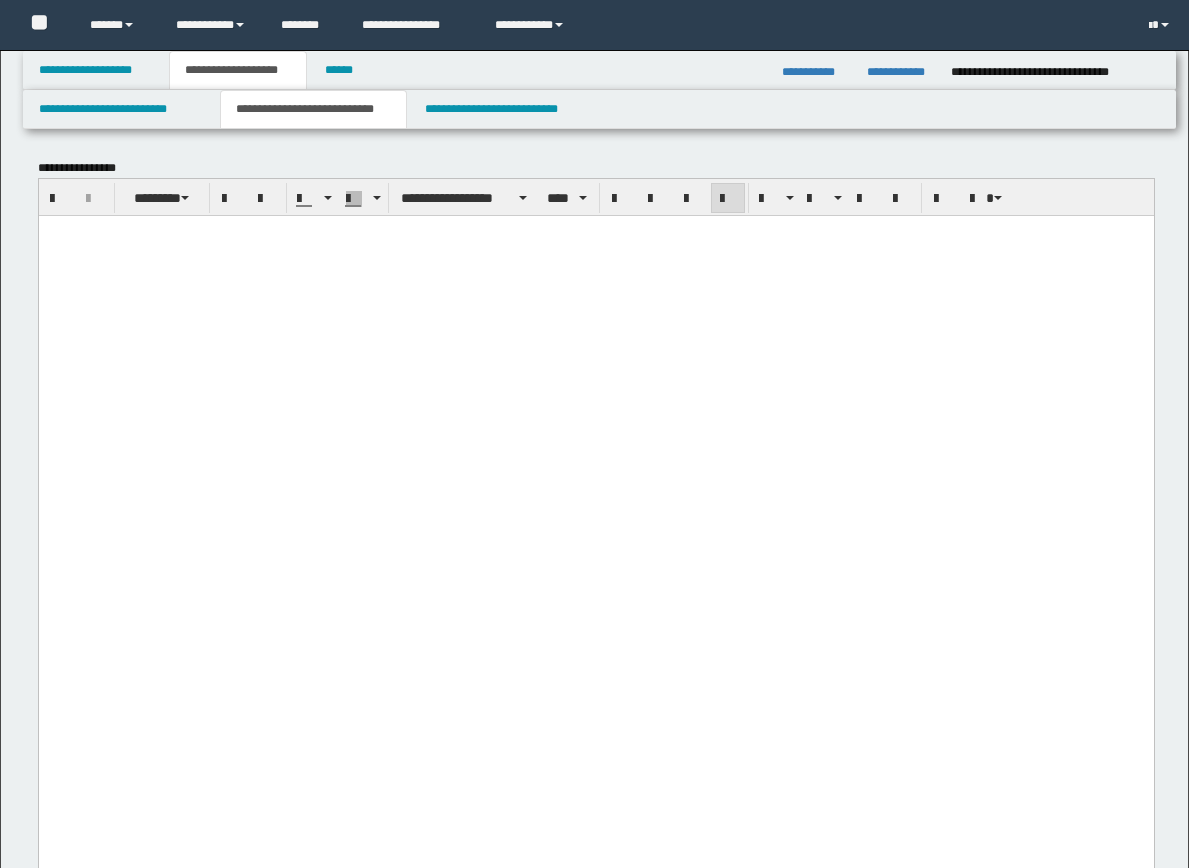 scroll, scrollTop: 2263, scrollLeft: 0, axis: vertical 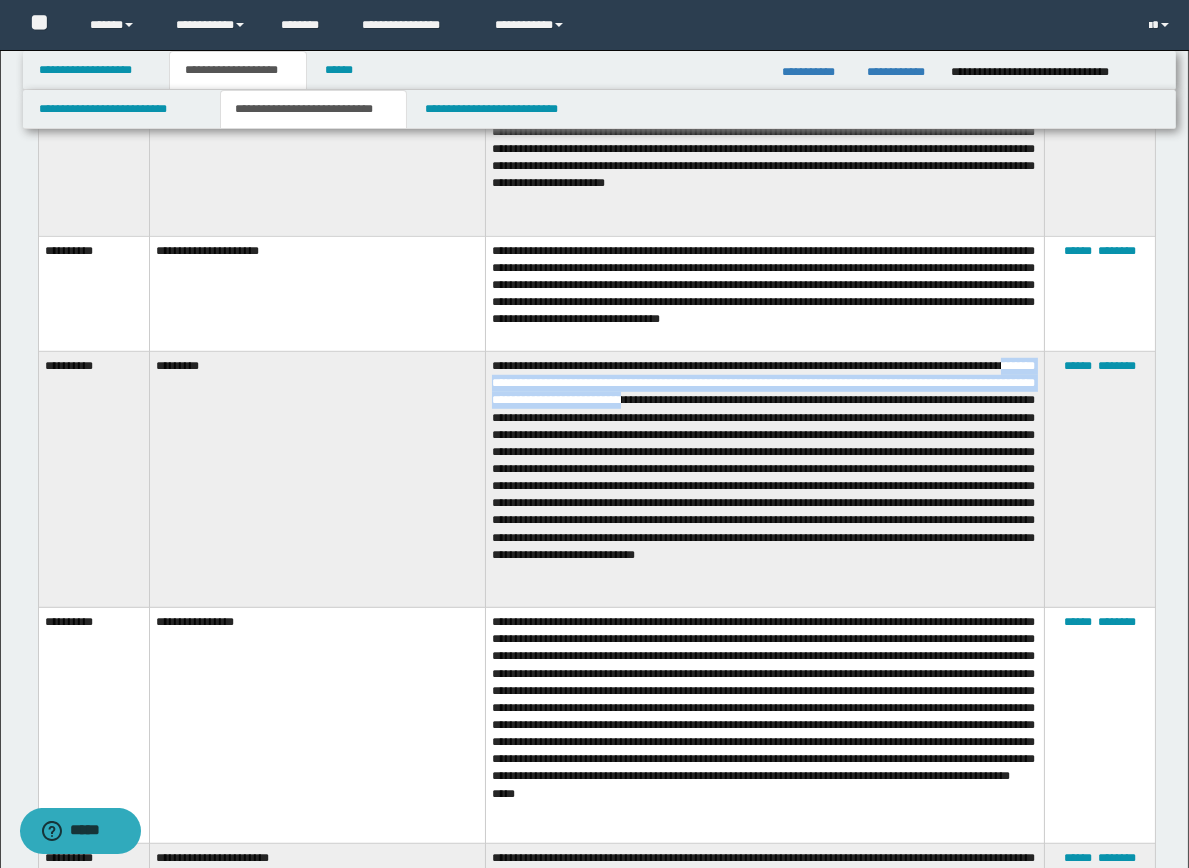 drag, startPoint x: 542, startPoint y: 392, endPoint x: 810, endPoint y: 399, distance: 268.0914 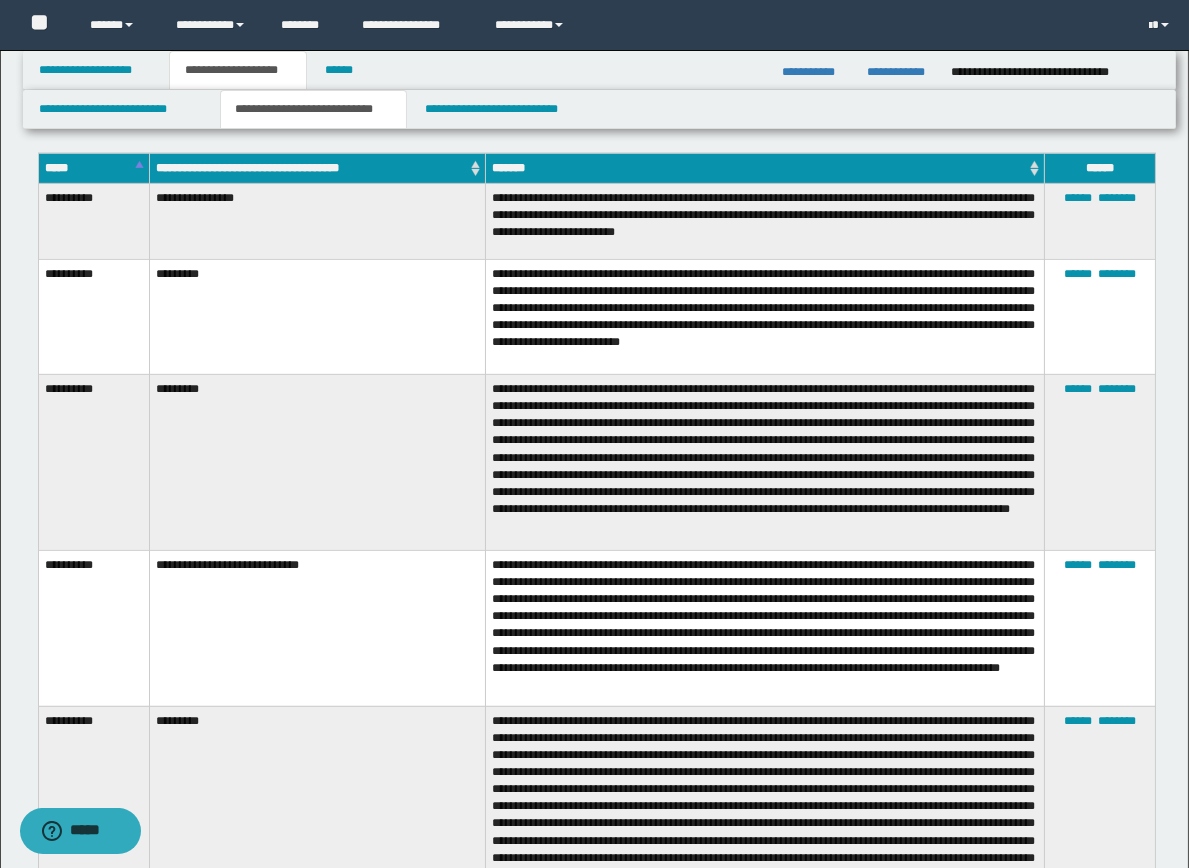 scroll, scrollTop: 1615, scrollLeft: 0, axis: vertical 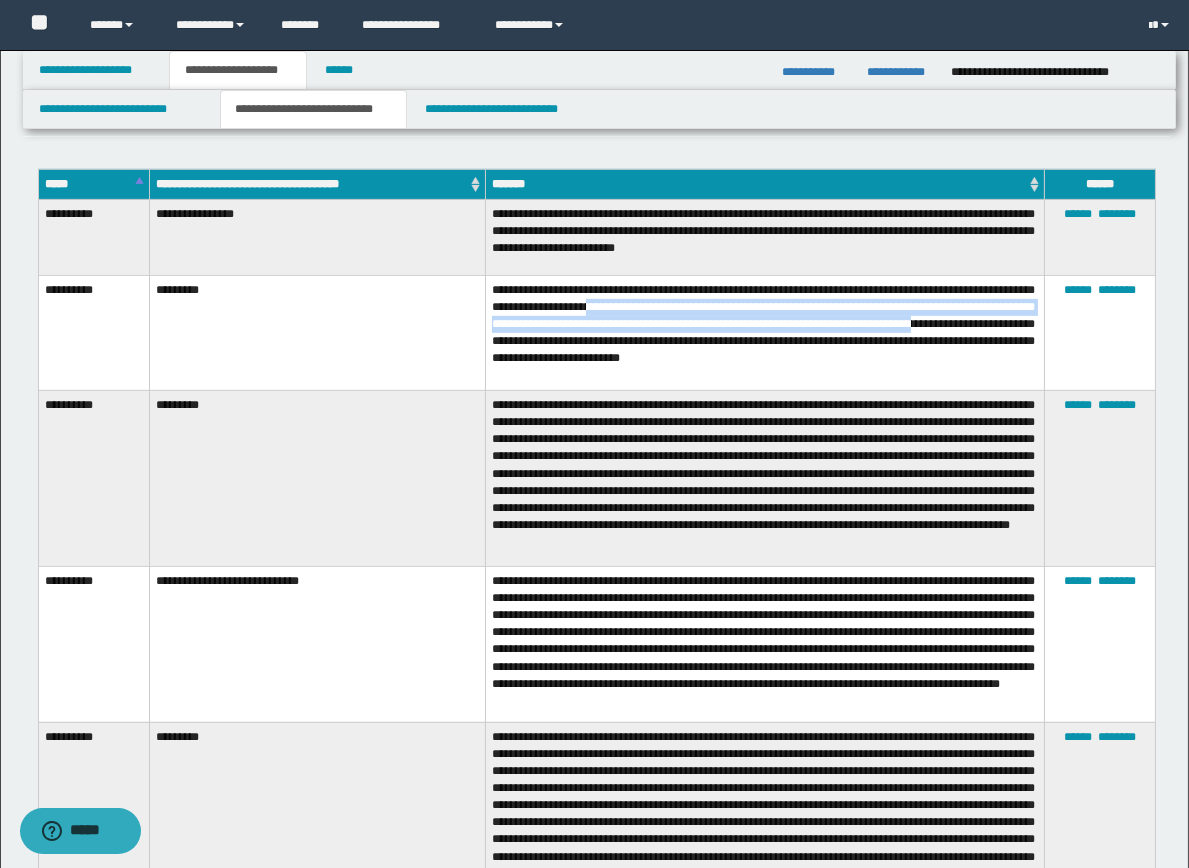 drag, startPoint x: 694, startPoint y: 295, endPoint x: 672, endPoint y: 322, distance: 34.828148 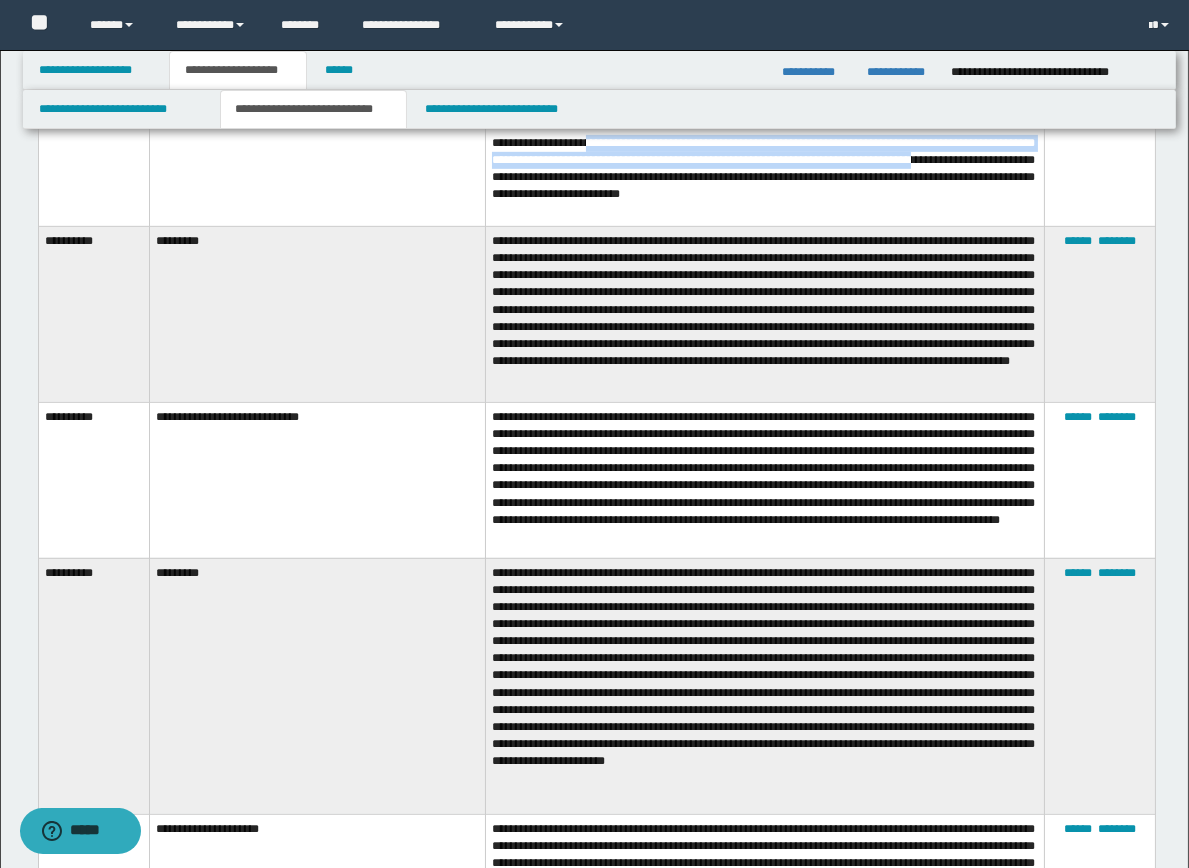 scroll, scrollTop: 1793, scrollLeft: 0, axis: vertical 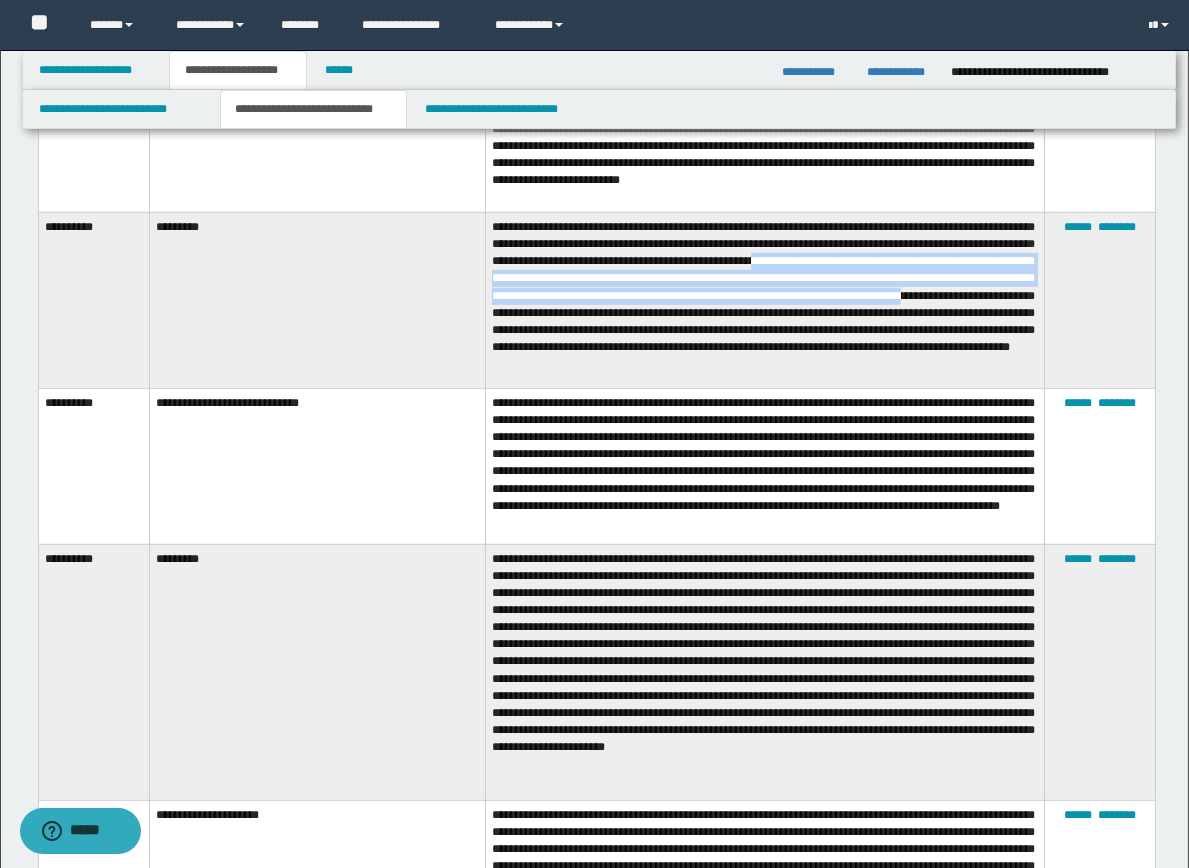 drag, startPoint x: 917, startPoint y: 250, endPoint x: 745, endPoint y: 302, distance: 179.68861 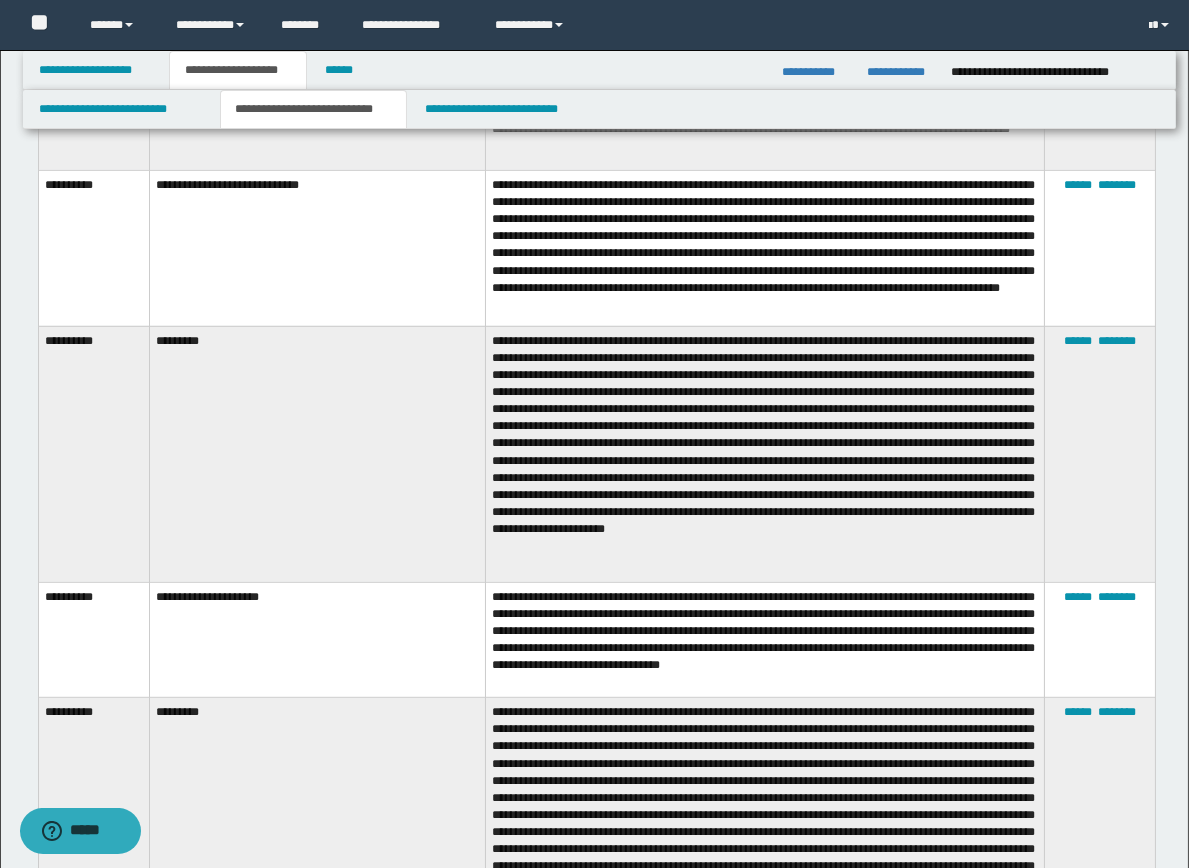 scroll, scrollTop: 2040, scrollLeft: 0, axis: vertical 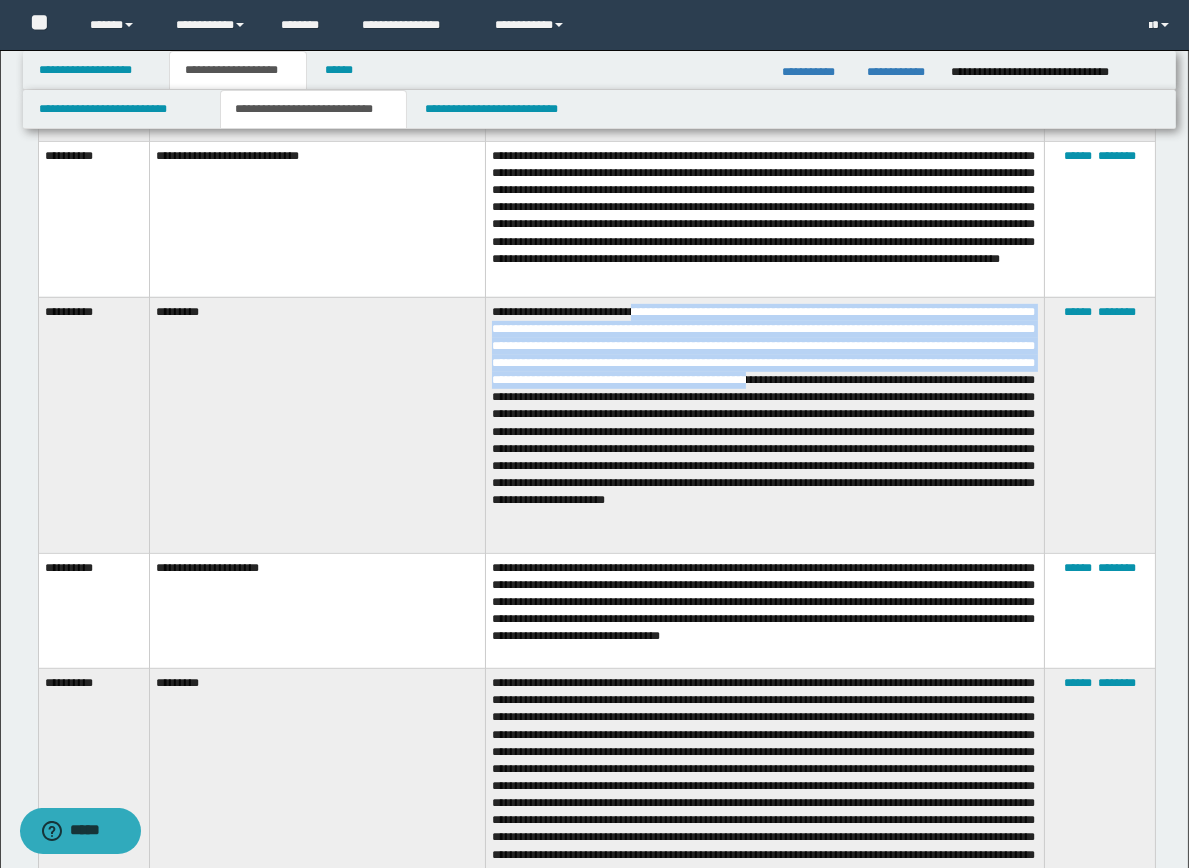 drag, startPoint x: 659, startPoint y: 326, endPoint x: 644, endPoint y: 412, distance: 87.29834 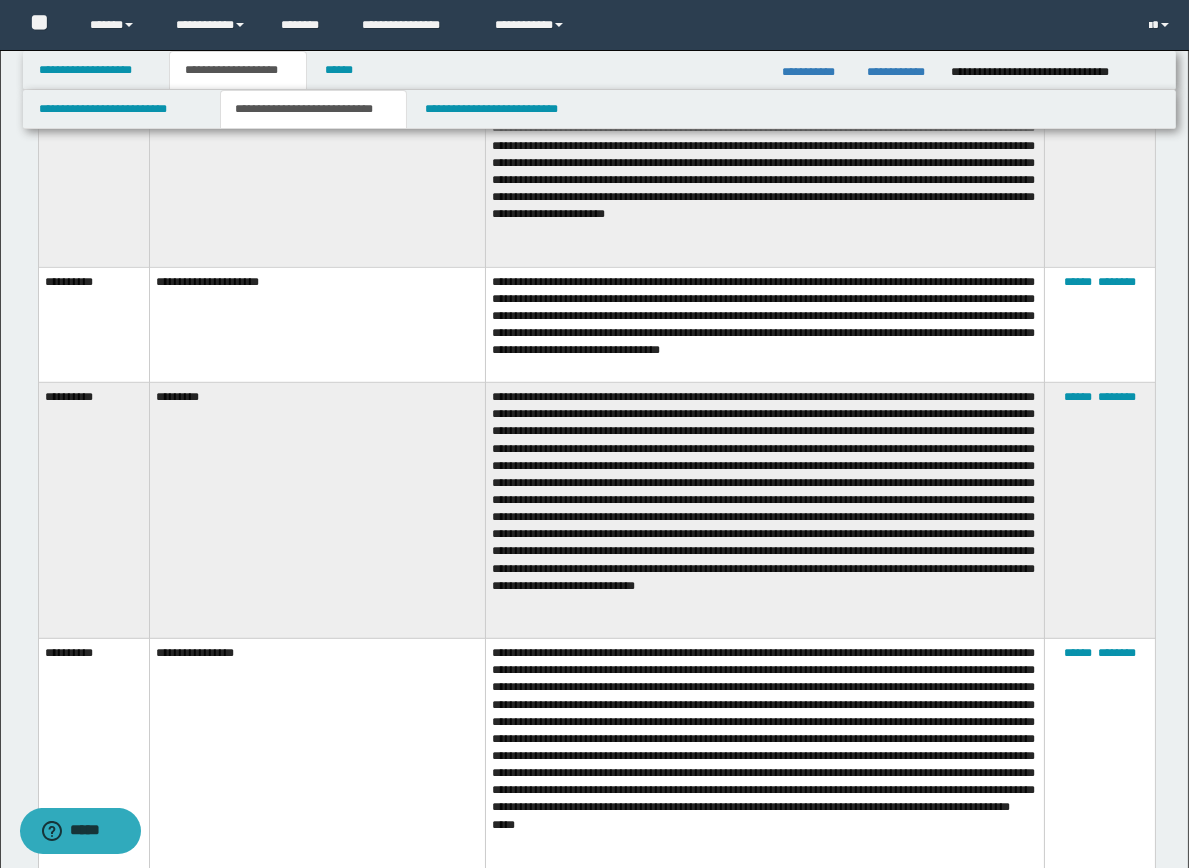 scroll, scrollTop: 2288, scrollLeft: 0, axis: vertical 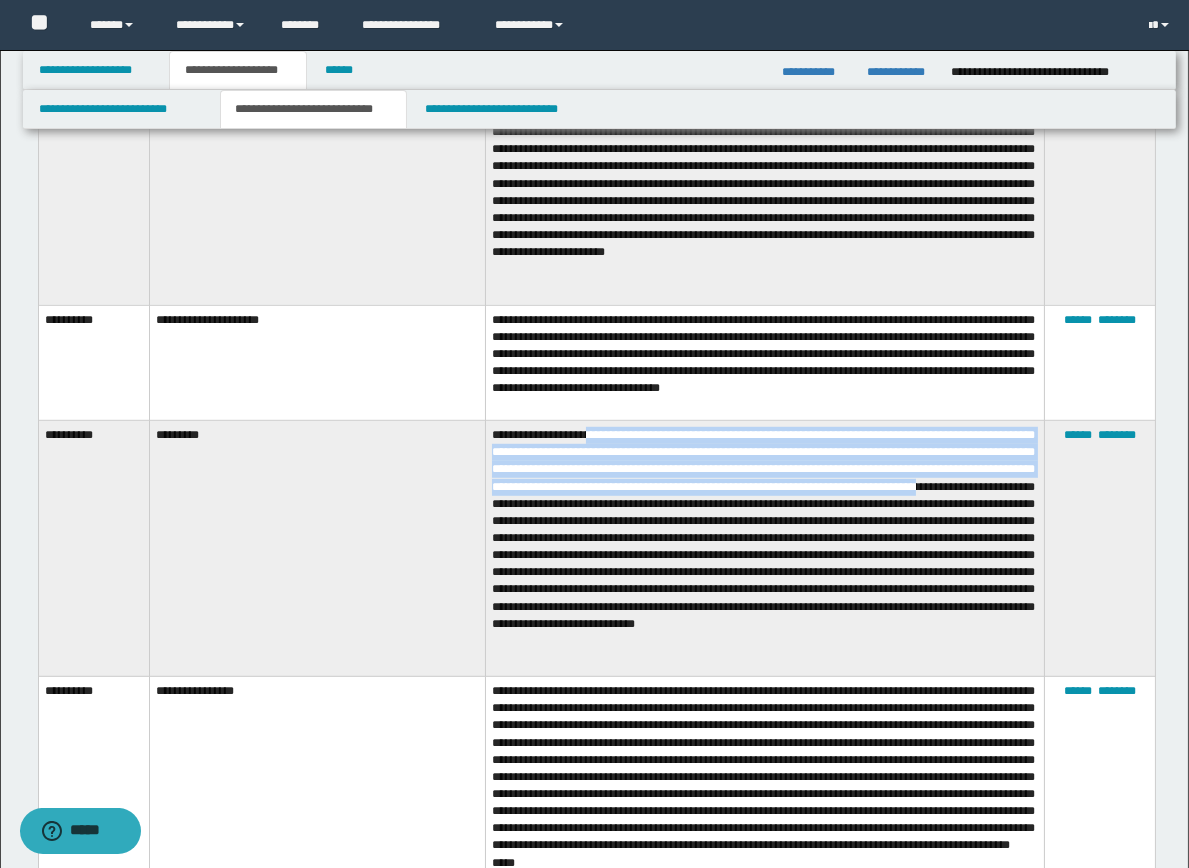 drag, startPoint x: 606, startPoint y: 442, endPoint x: 747, endPoint y: 515, distance: 158.77657 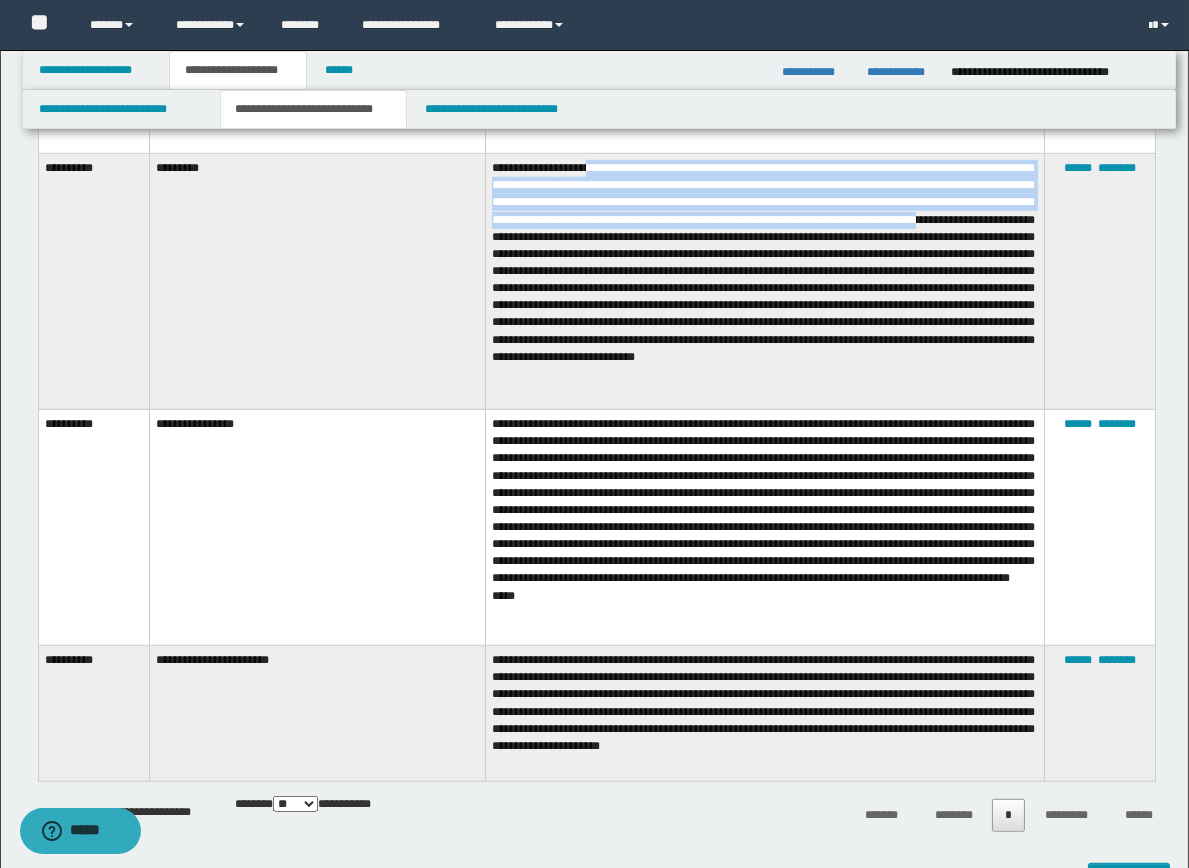 scroll, scrollTop: 2552, scrollLeft: 0, axis: vertical 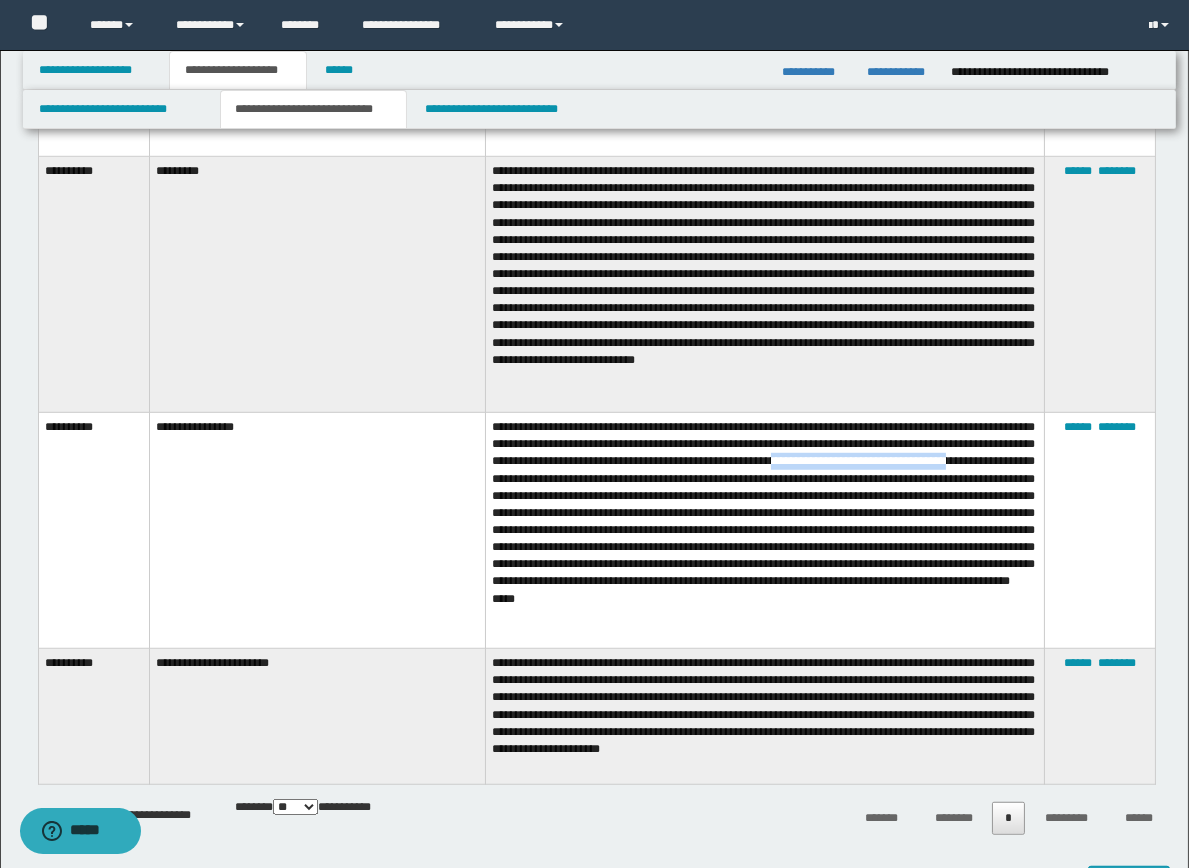 drag, startPoint x: 529, startPoint y: 483, endPoint x: 727, endPoint y: 486, distance: 198.02272 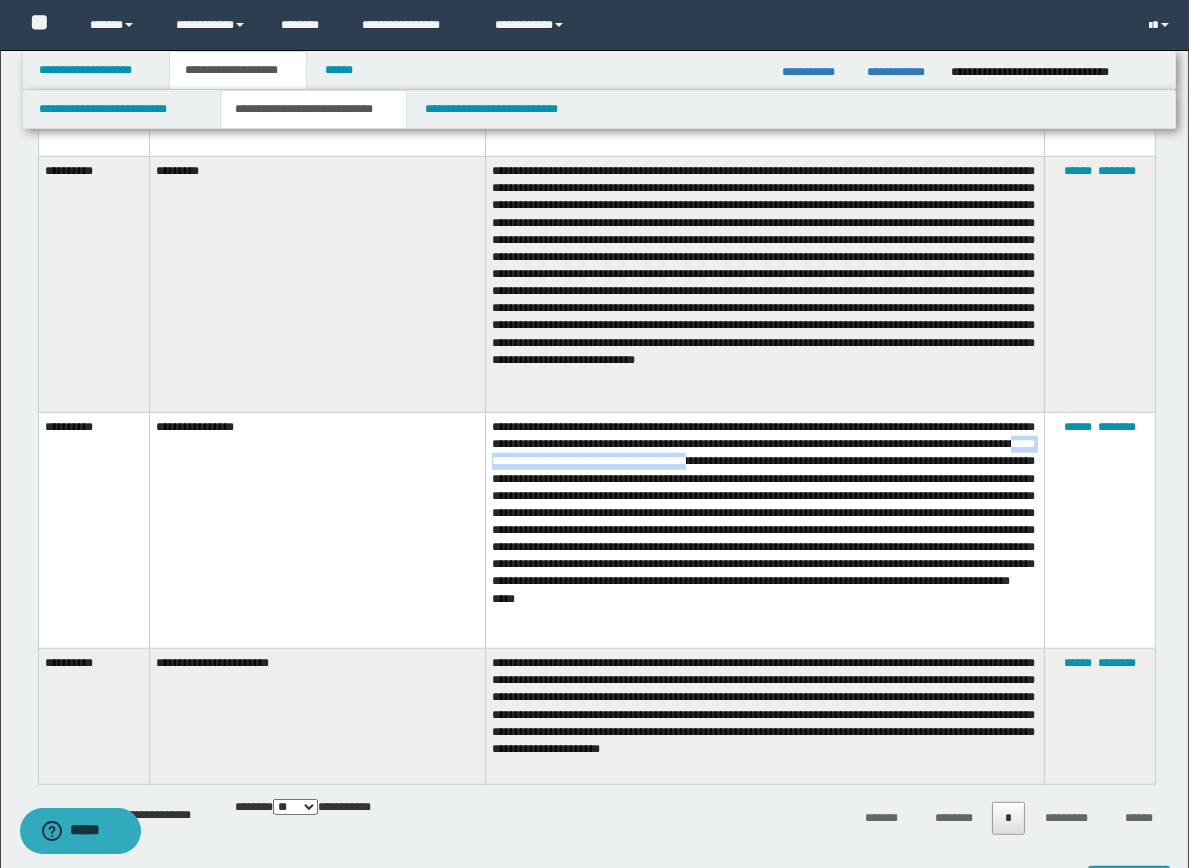 drag, startPoint x: 713, startPoint y: 465, endPoint x: 954, endPoint y: 469, distance: 241.03319 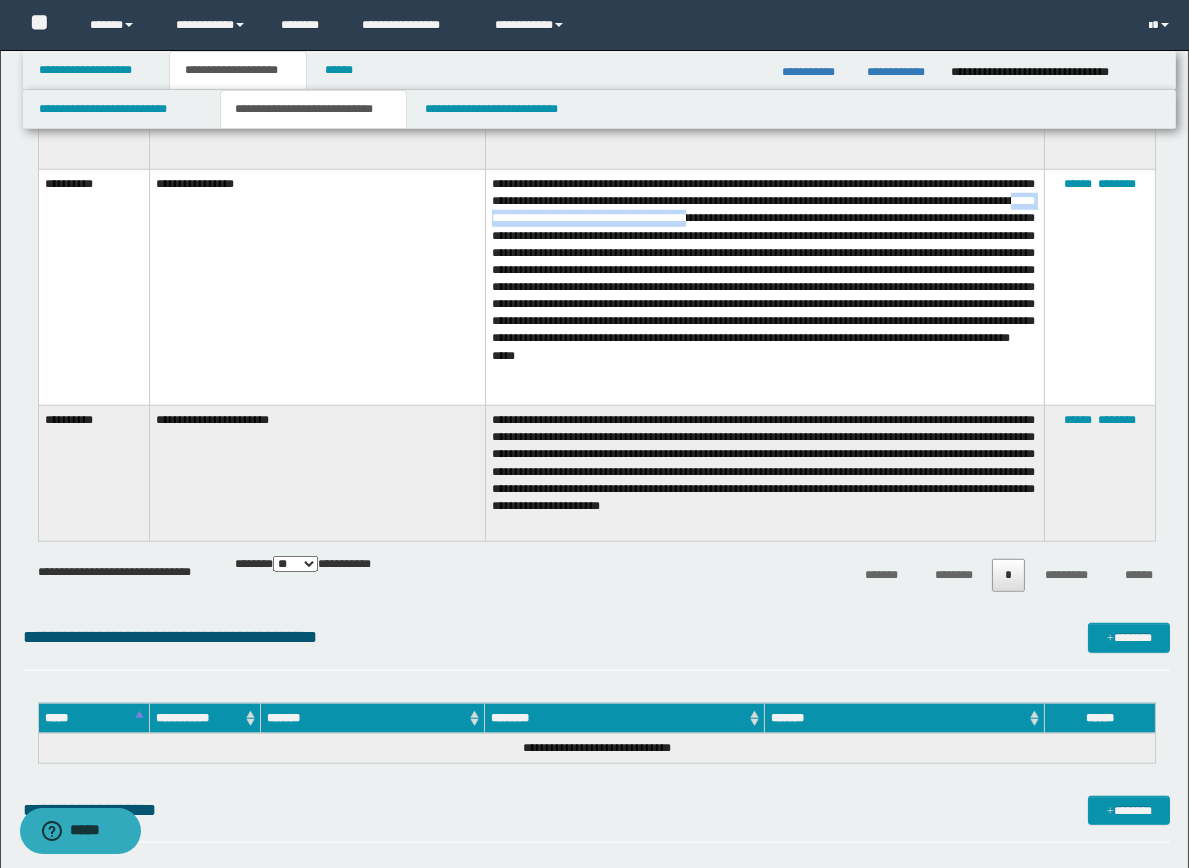 scroll, scrollTop: 2799, scrollLeft: 0, axis: vertical 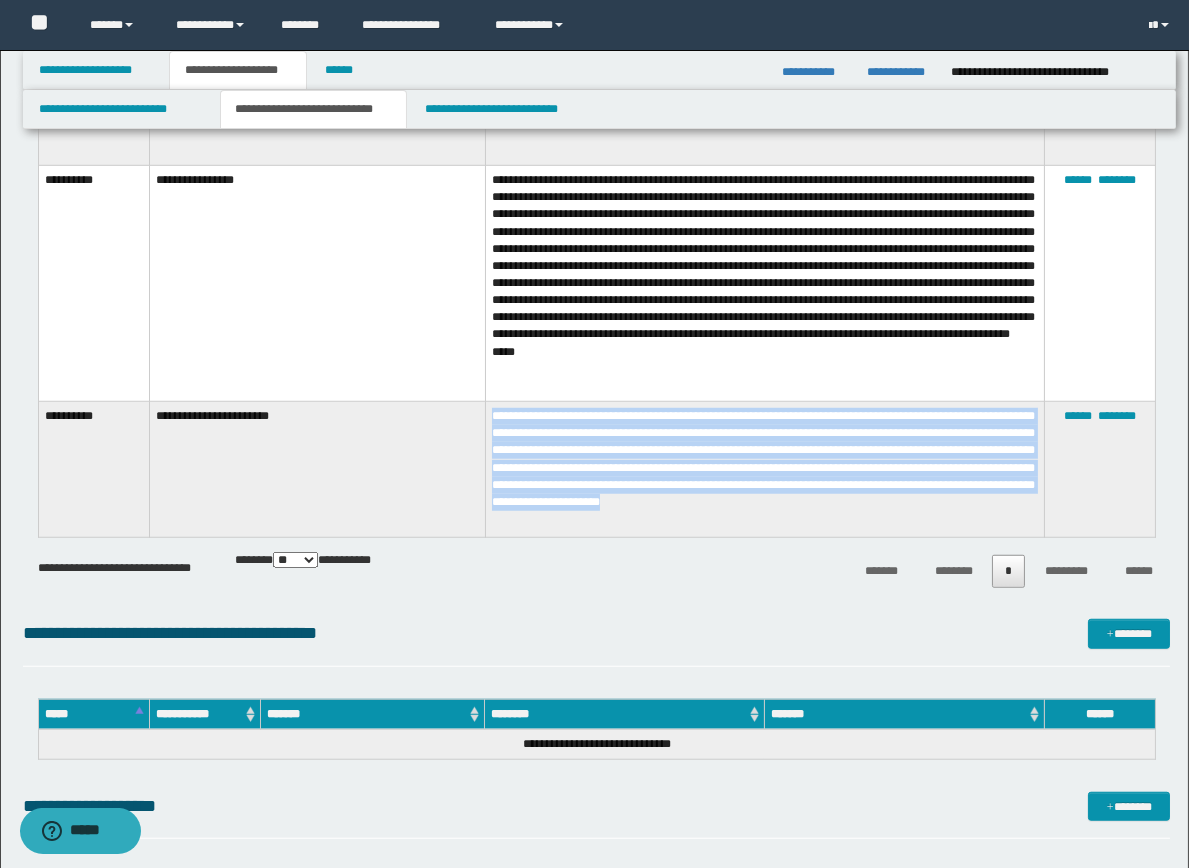 drag, startPoint x: 493, startPoint y: 422, endPoint x: 675, endPoint y: 514, distance: 203.93137 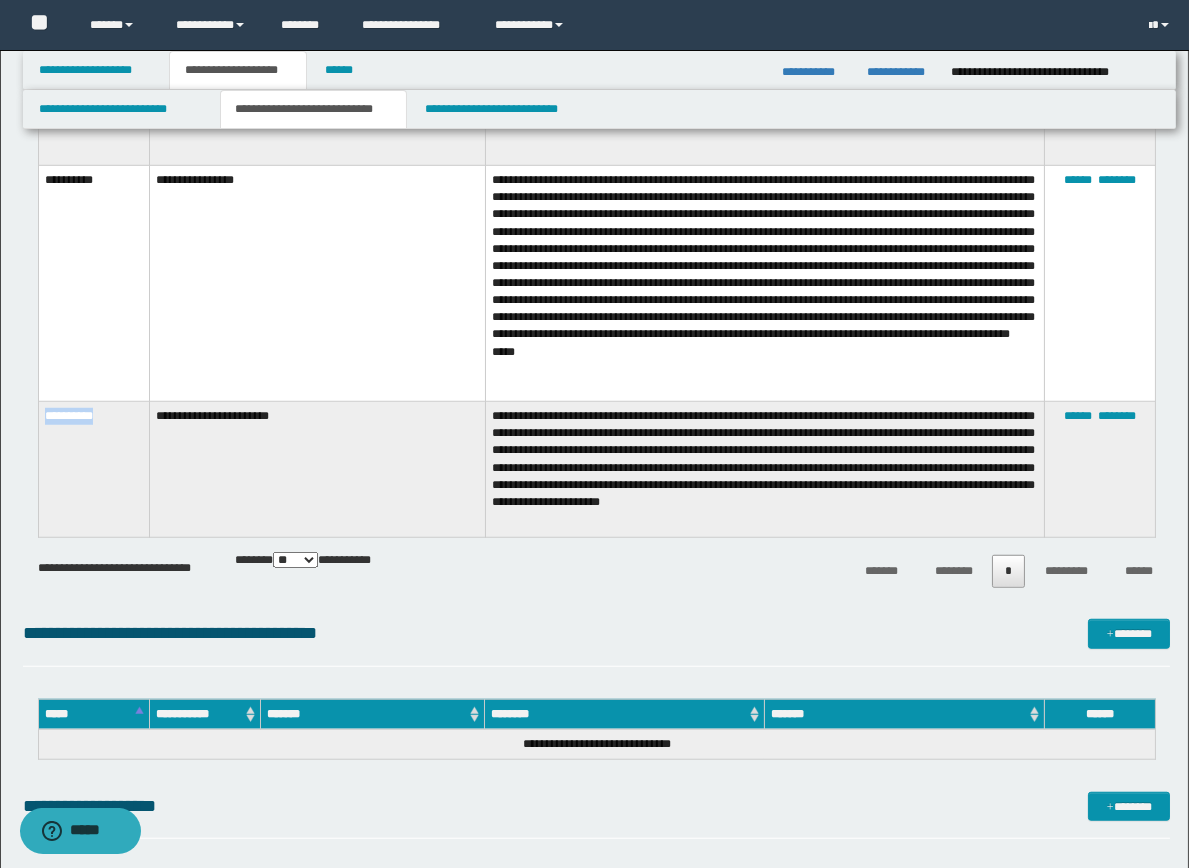 drag, startPoint x: 45, startPoint y: 418, endPoint x: 115, endPoint y: 419, distance: 70.00714 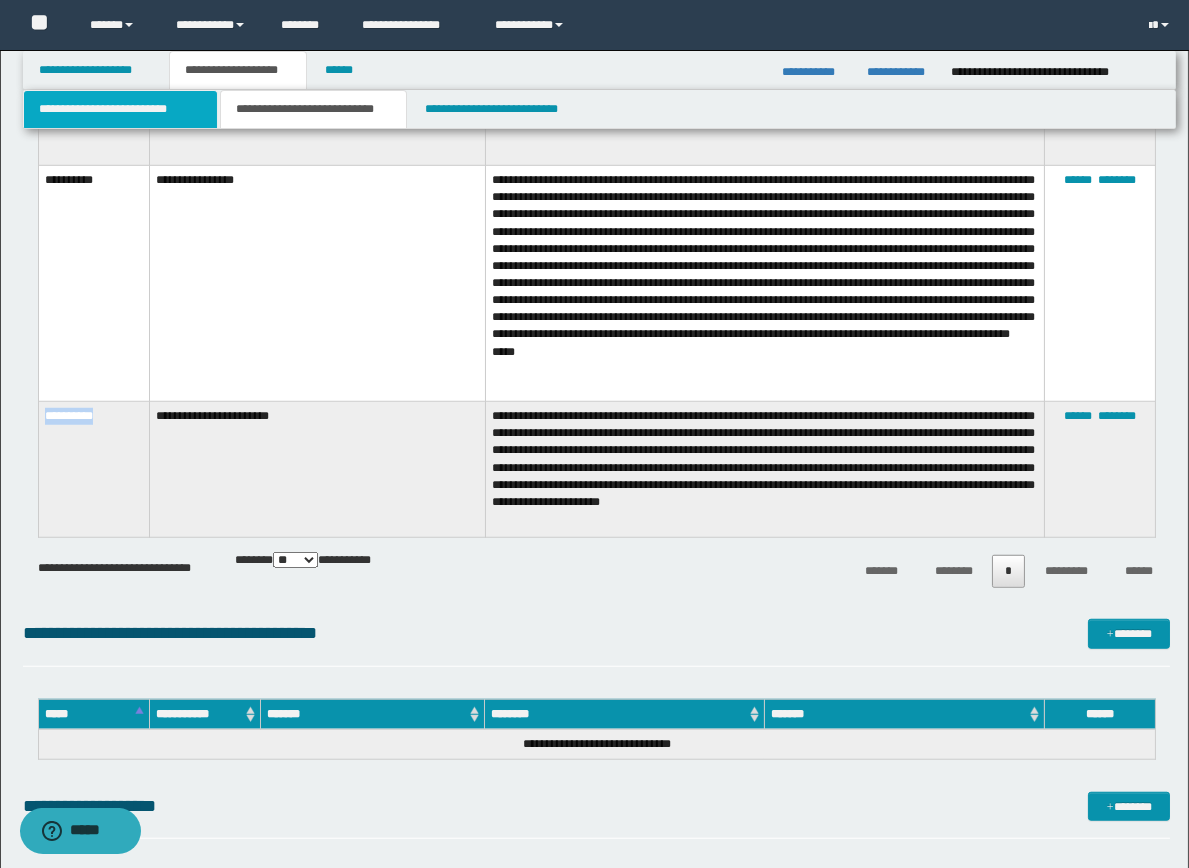 click on "**********" at bounding box center (120, 109) 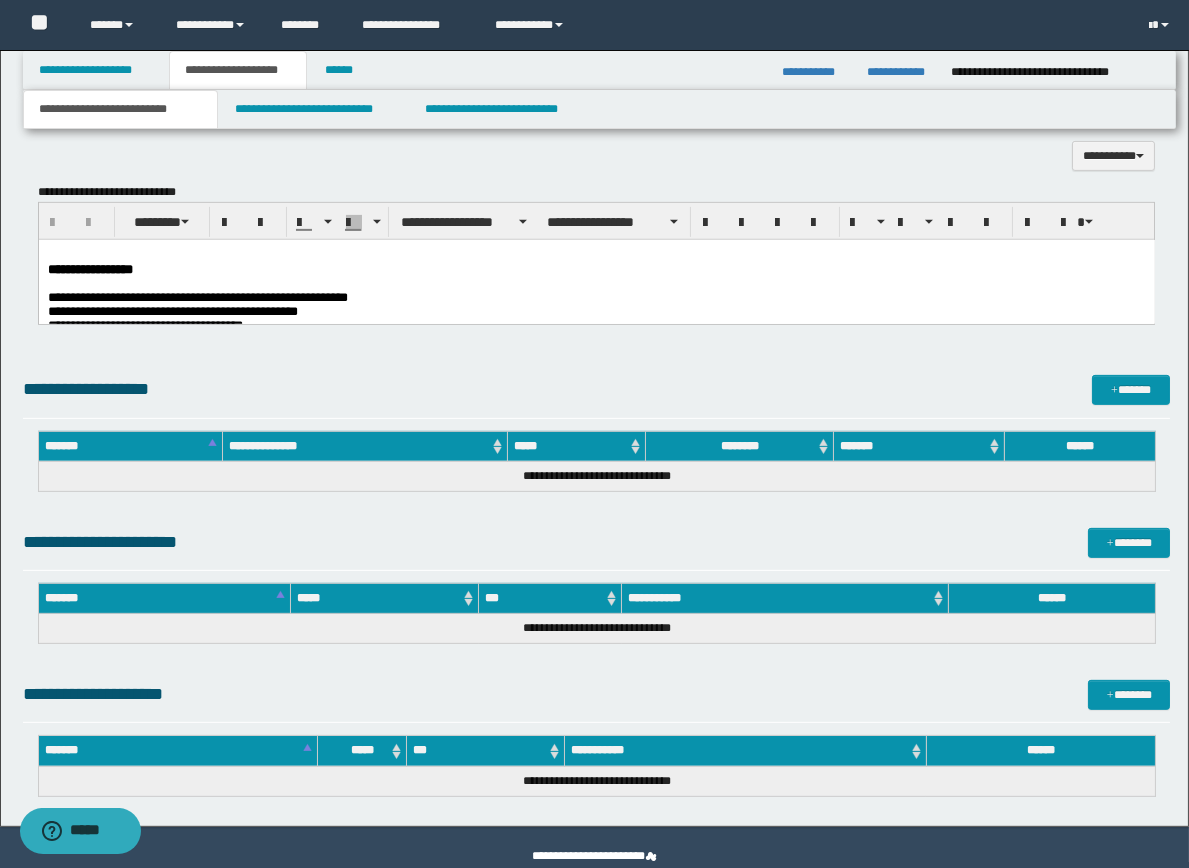 scroll, scrollTop: 1434, scrollLeft: 0, axis: vertical 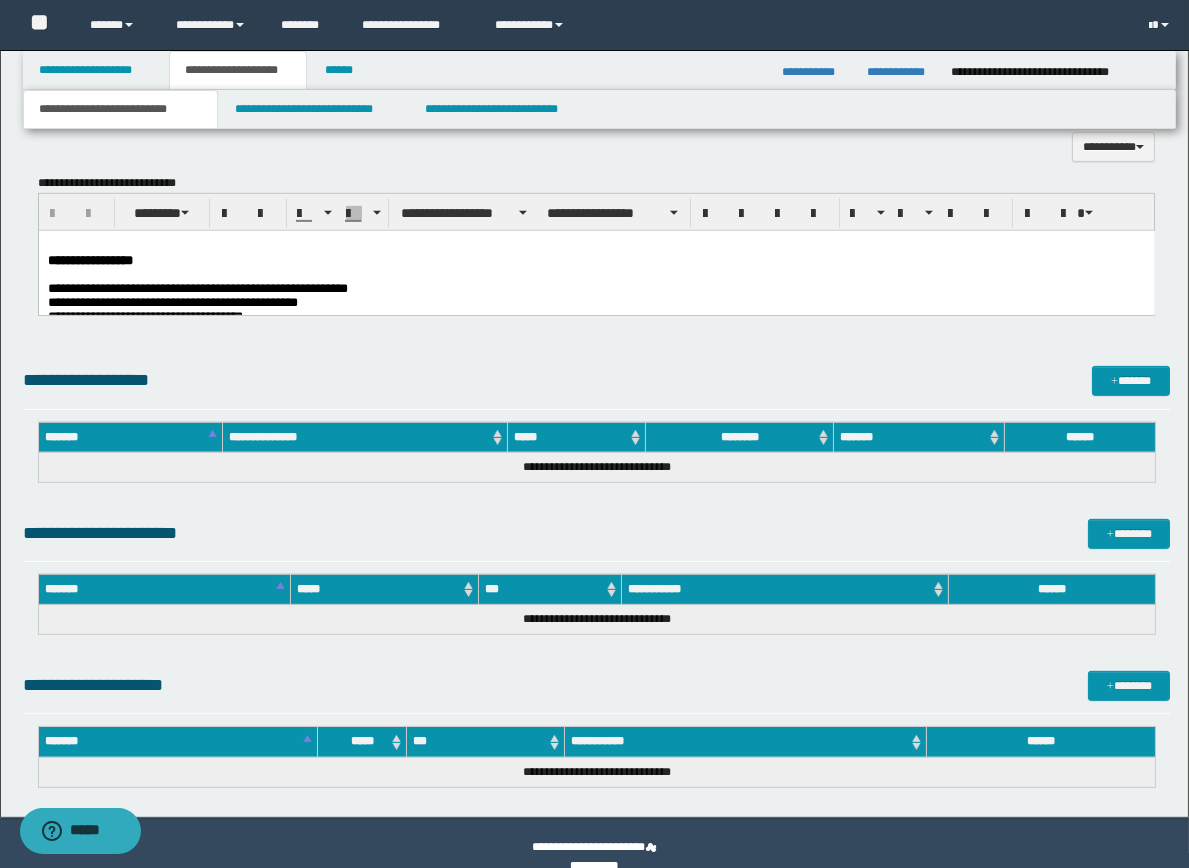 click on "**********" at bounding box center (596, 260) 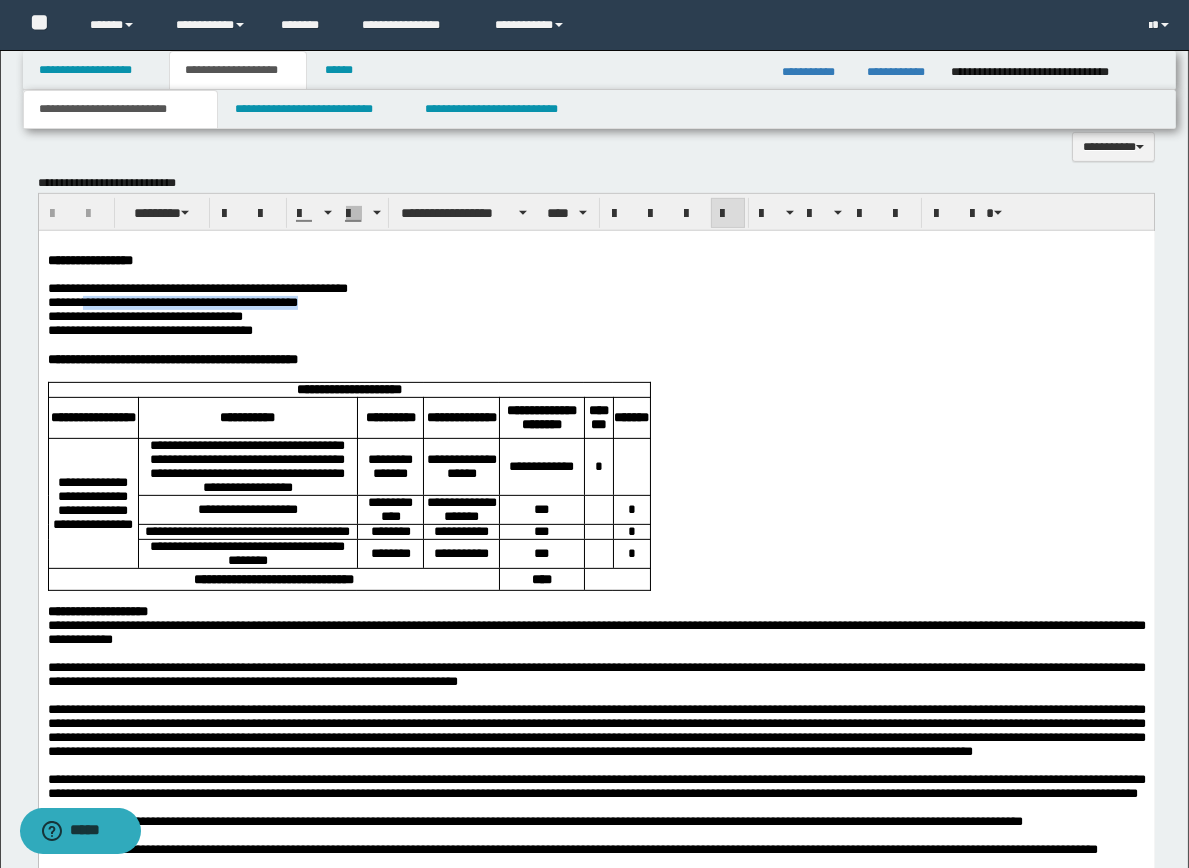 drag, startPoint x: 88, startPoint y: 307, endPoint x: 328, endPoint y: 309, distance: 240.00833 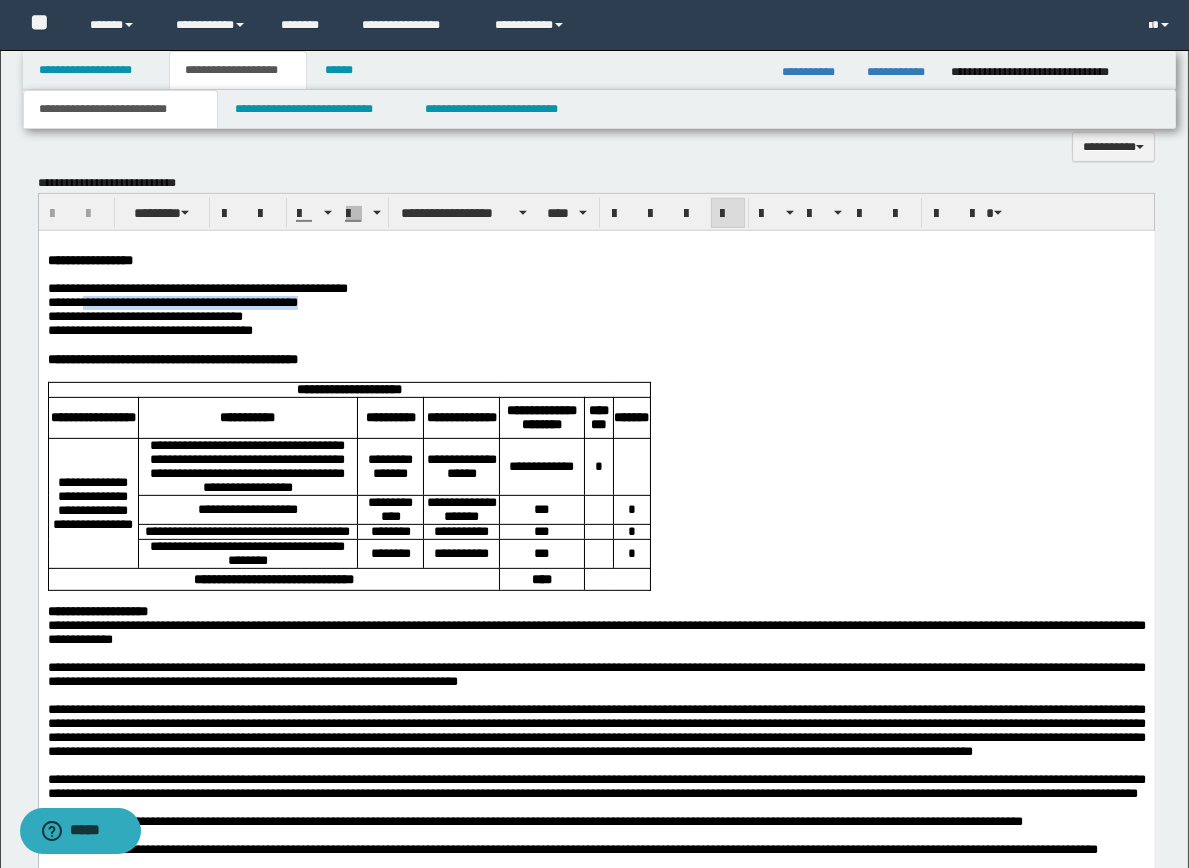 click on "**********" at bounding box center [596, 302] 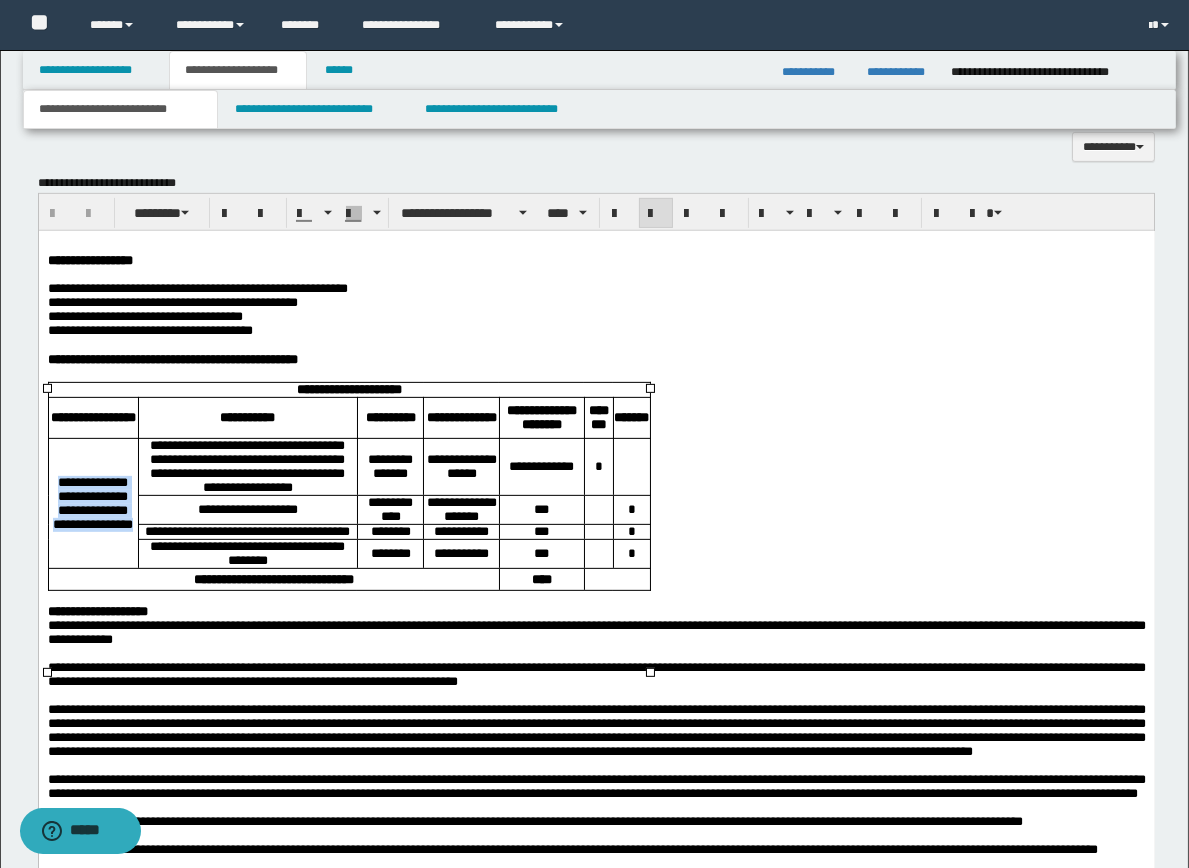 drag, startPoint x: 60, startPoint y: 520, endPoint x: 110, endPoint y: 588, distance: 84.40379 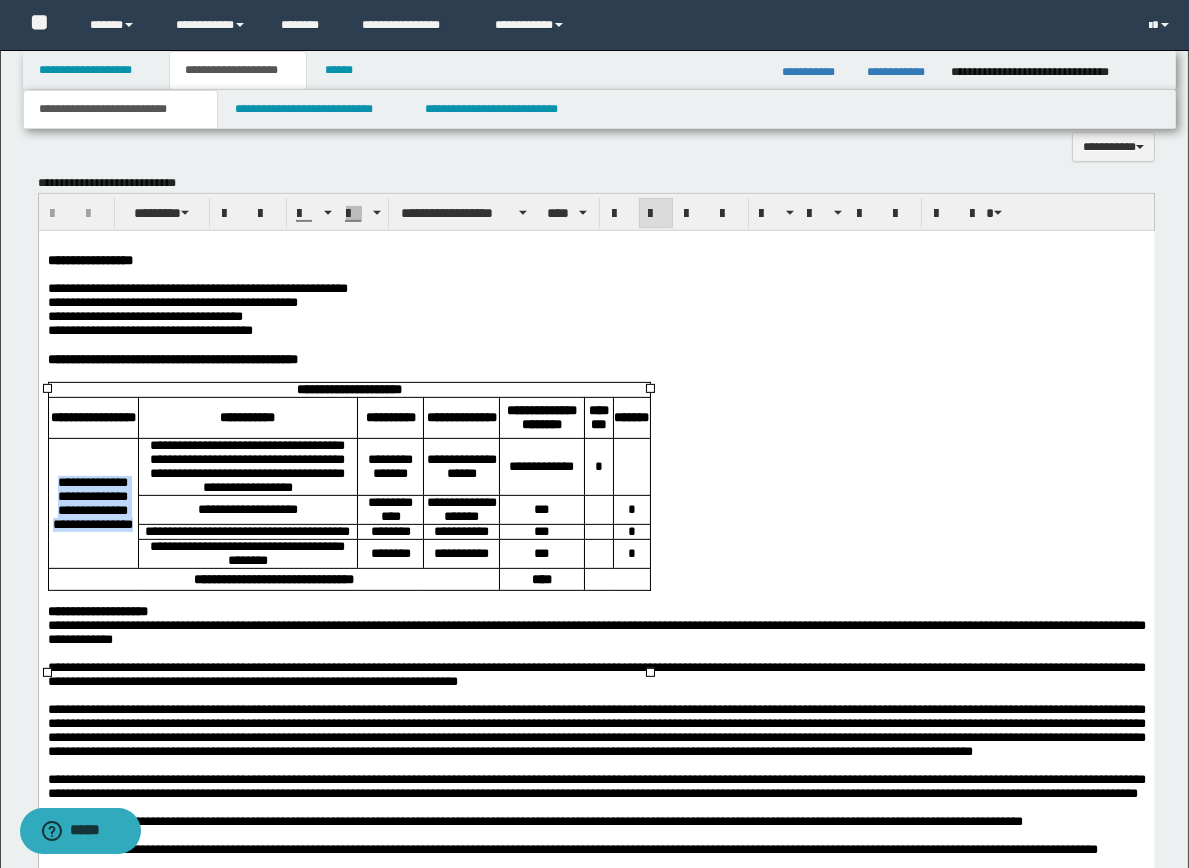 click on "**********" at bounding box center (92, 503) 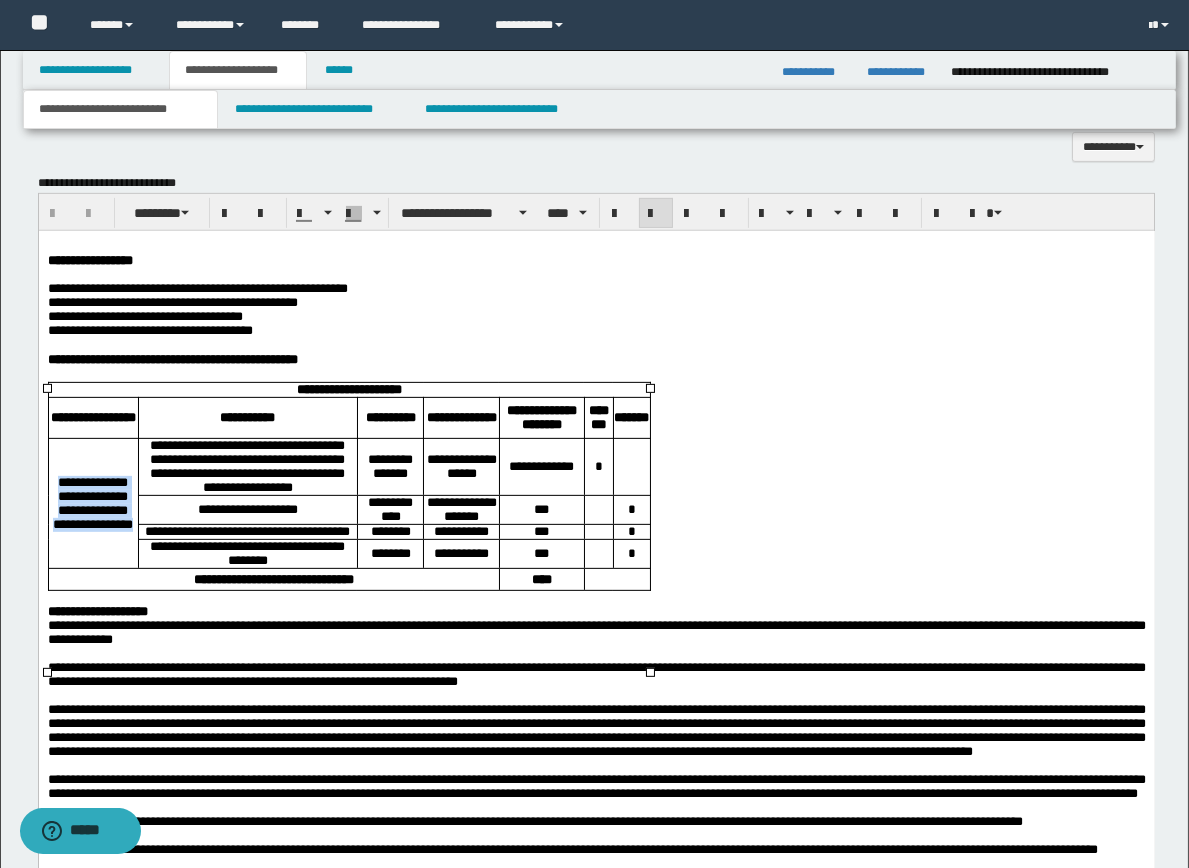 copy on "**********" 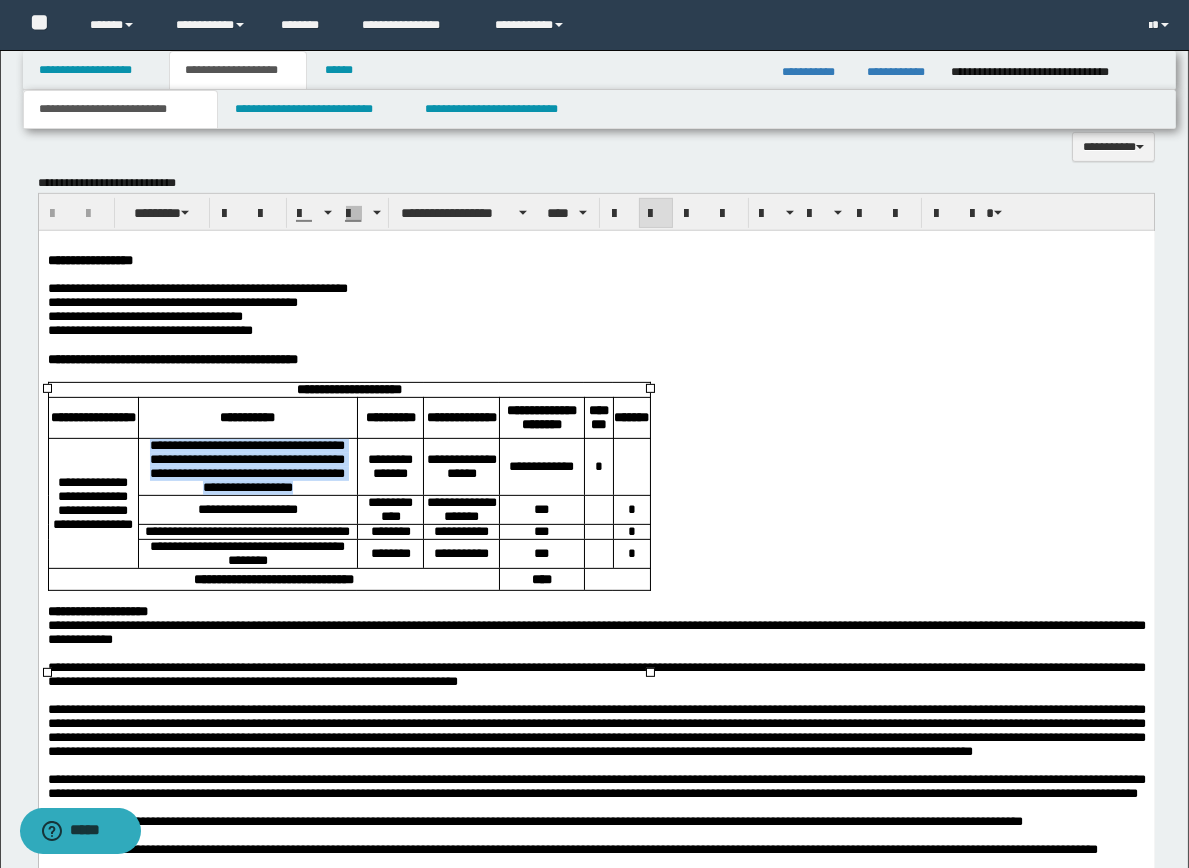 drag, startPoint x: 146, startPoint y: 463, endPoint x: 258, endPoint y: 533, distance: 132.07573 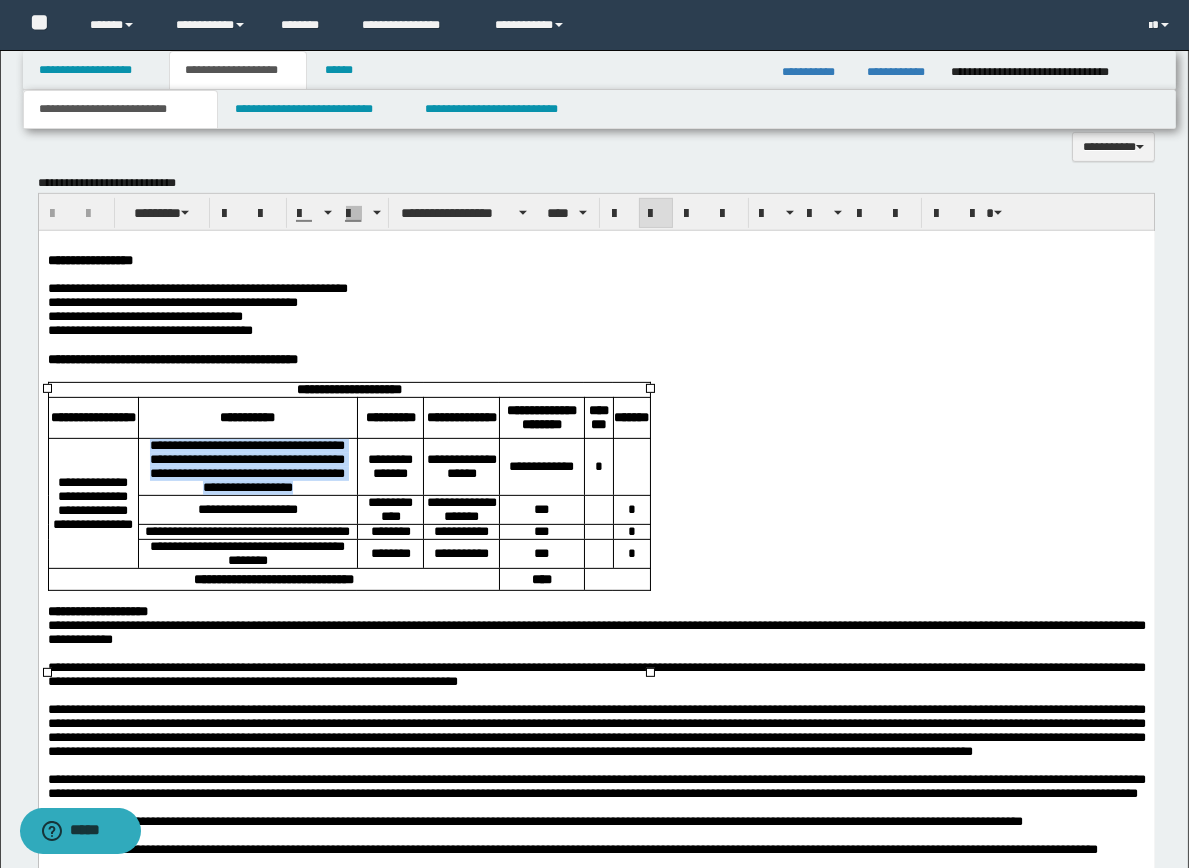 click on "**********" at bounding box center [246, 465] 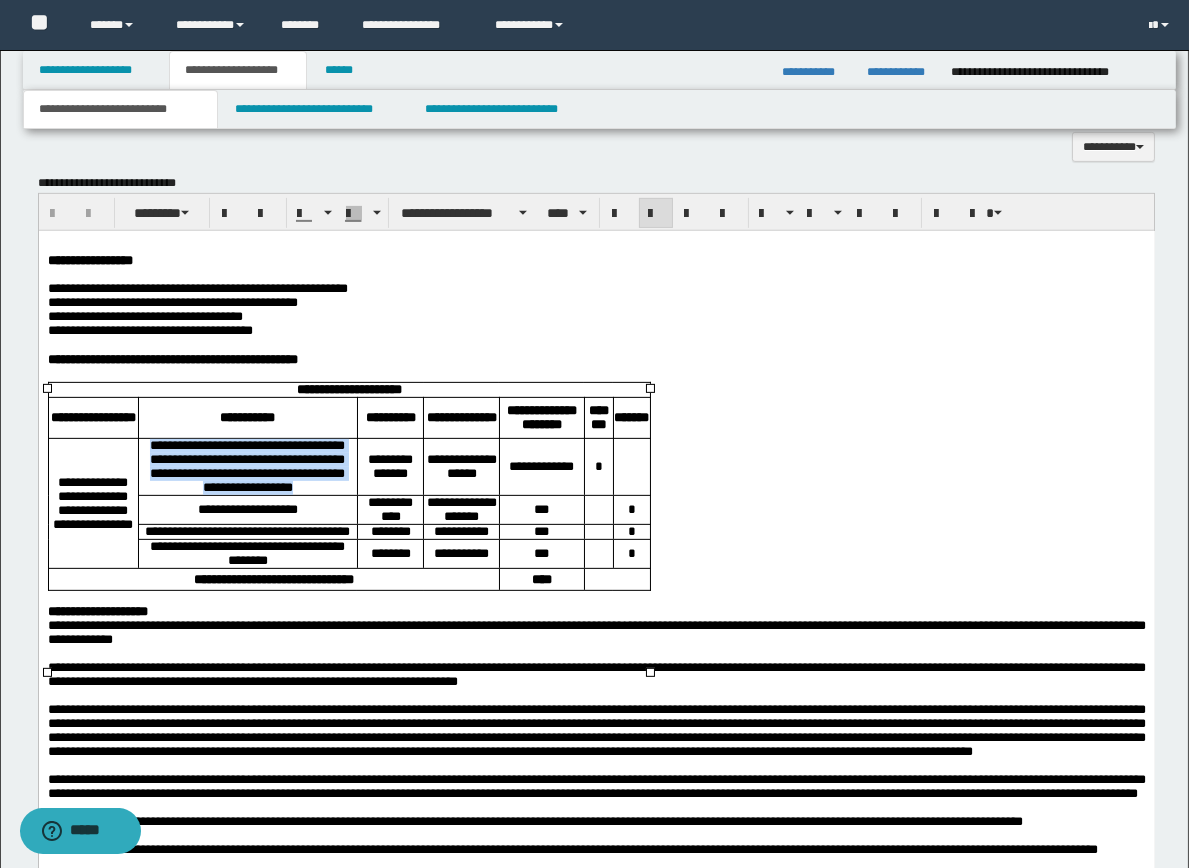scroll, scrollTop: 1433, scrollLeft: 0, axis: vertical 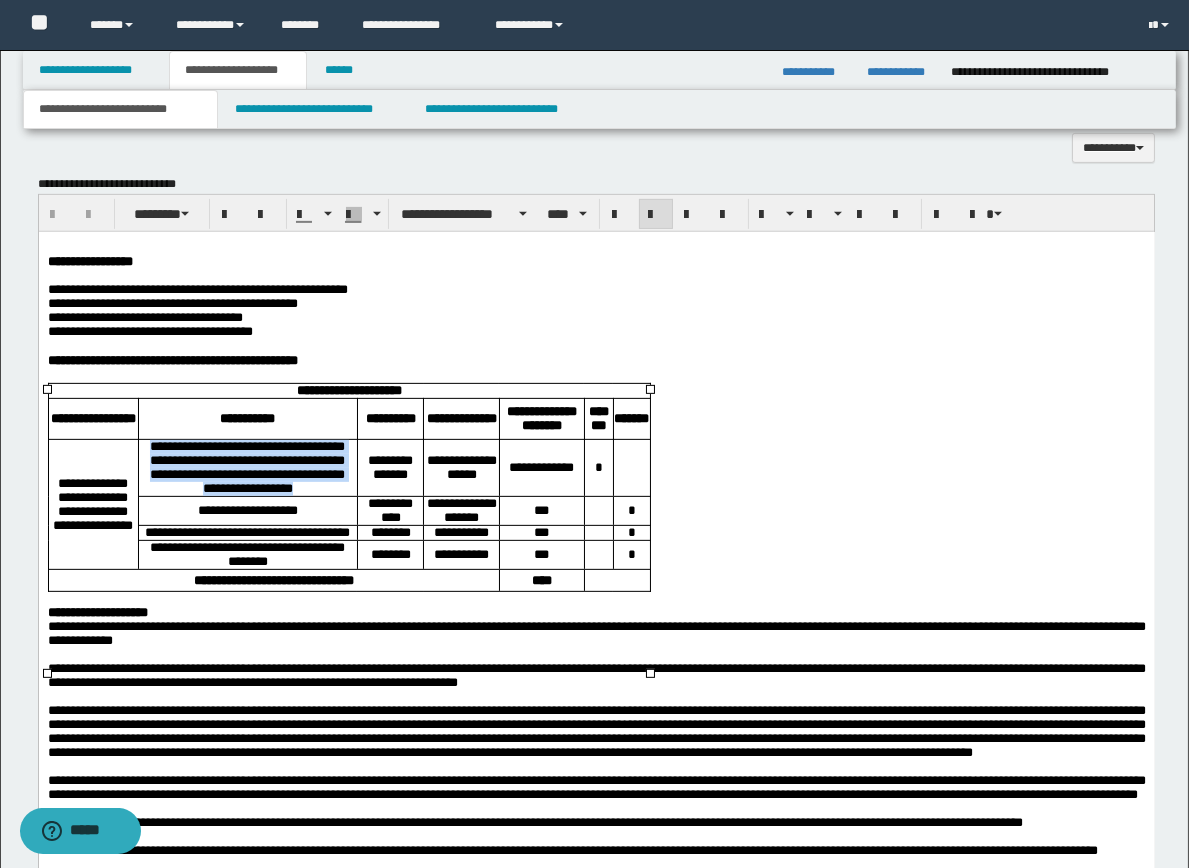 copy on "**********" 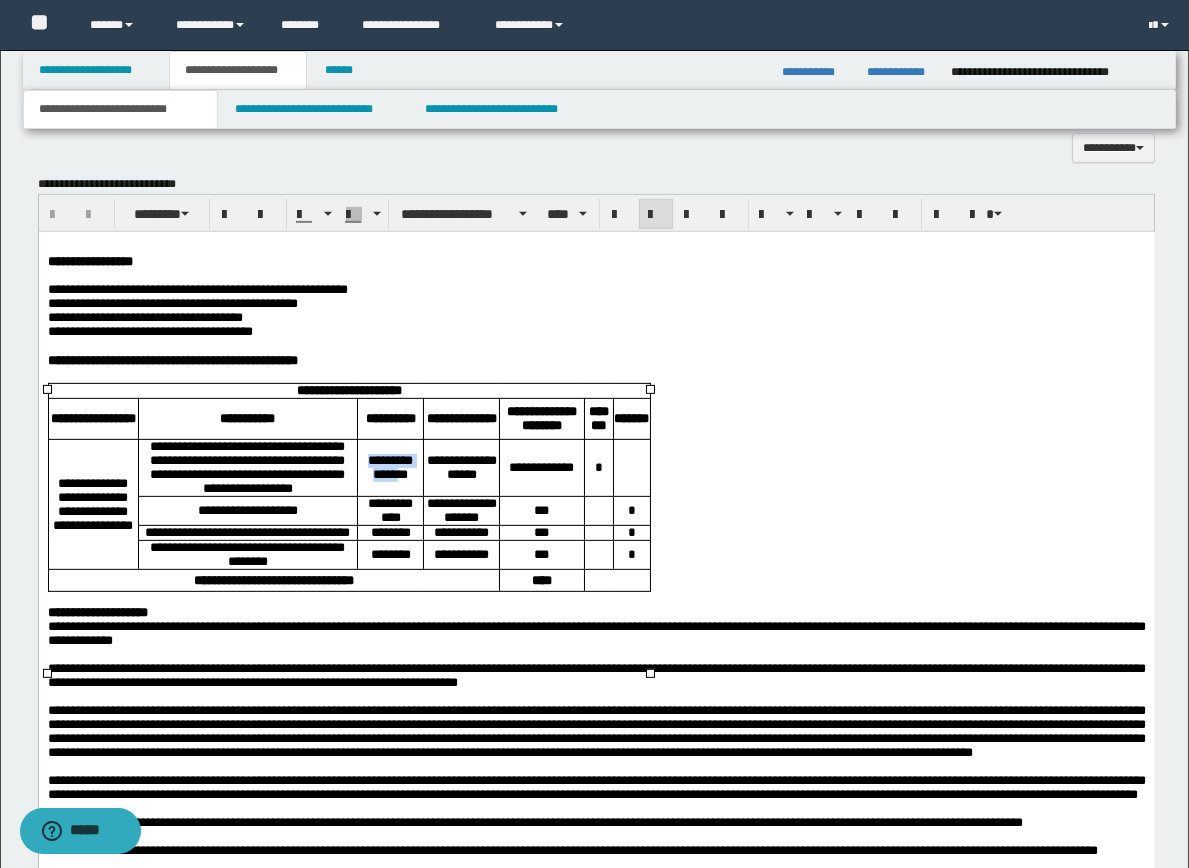 drag, startPoint x: 271, startPoint y: 490, endPoint x: 309, endPoint y: 505, distance: 40.853397 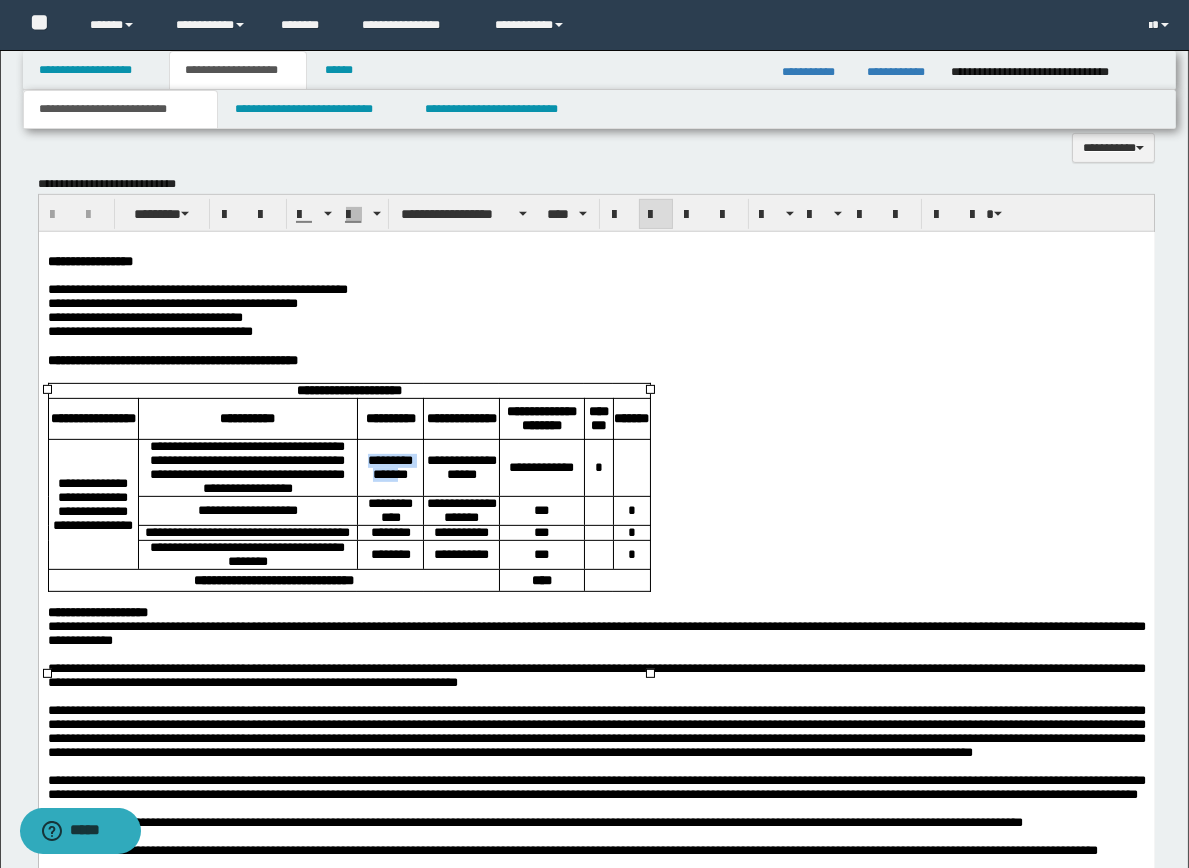 click on "**********" at bounding box center [389, 466] 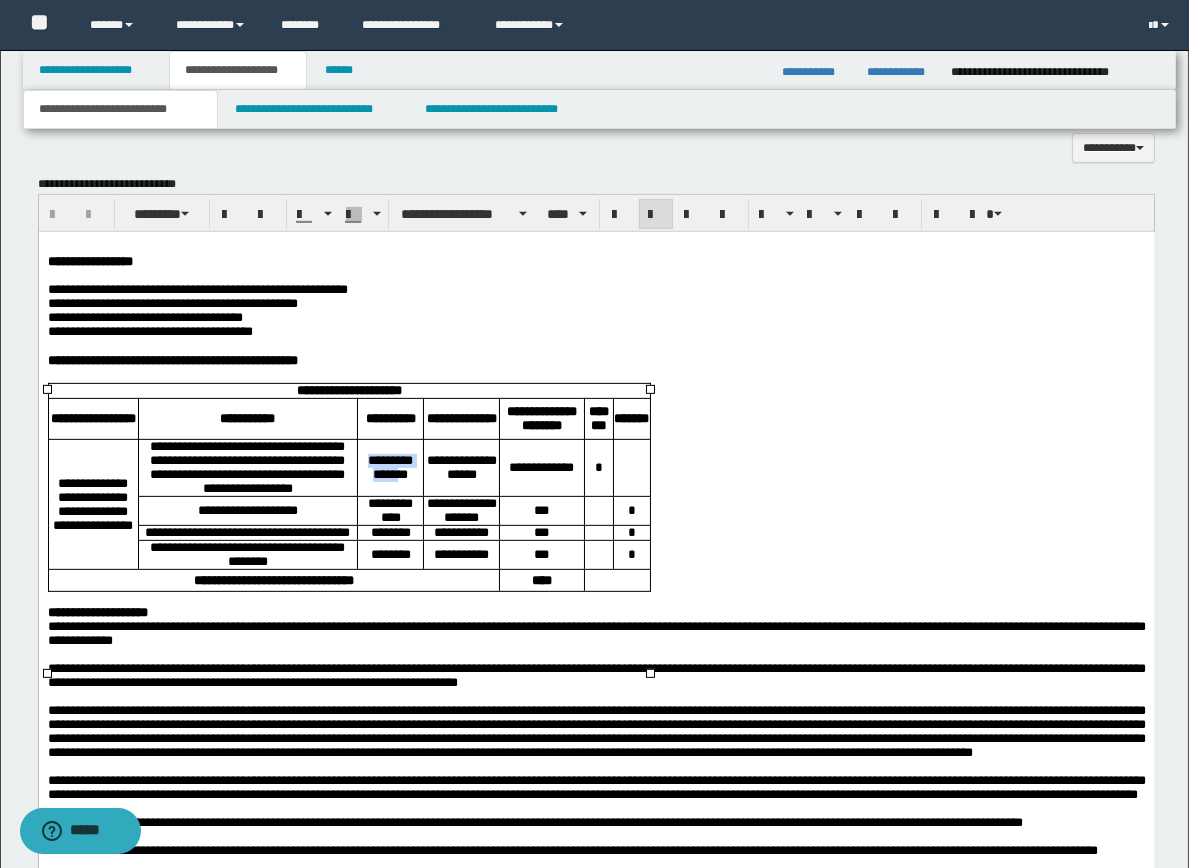copy on "**********" 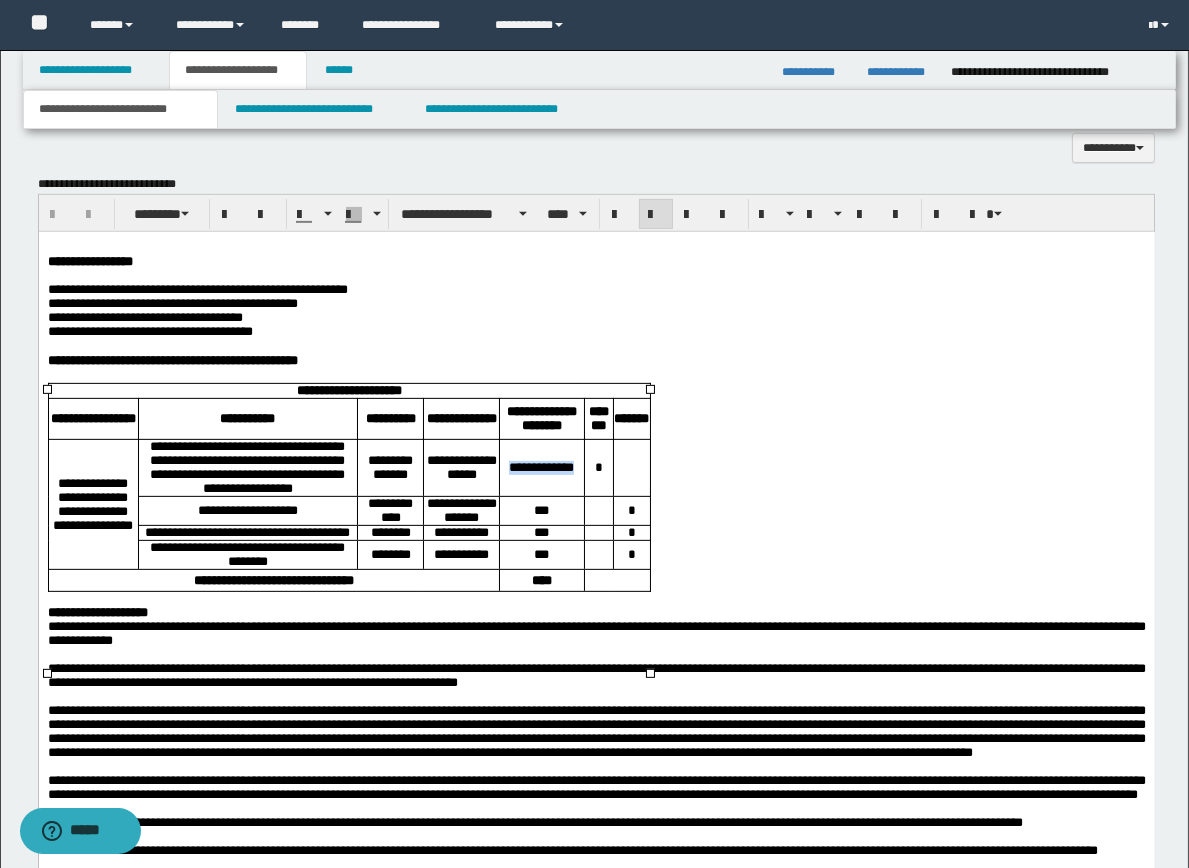 drag, startPoint x: 447, startPoint y: 490, endPoint x: 484, endPoint y: 499, distance: 38.078865 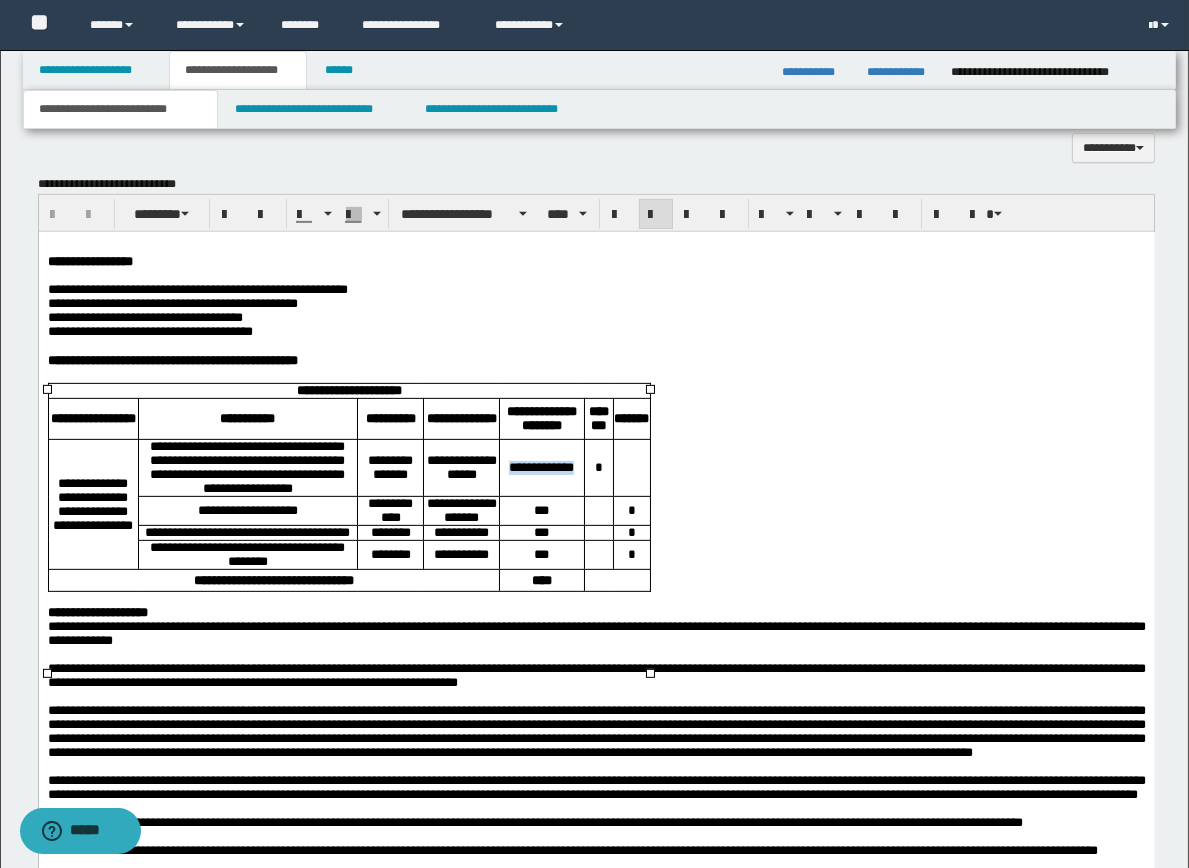 click on "**********" at bounding box center (540, 466) 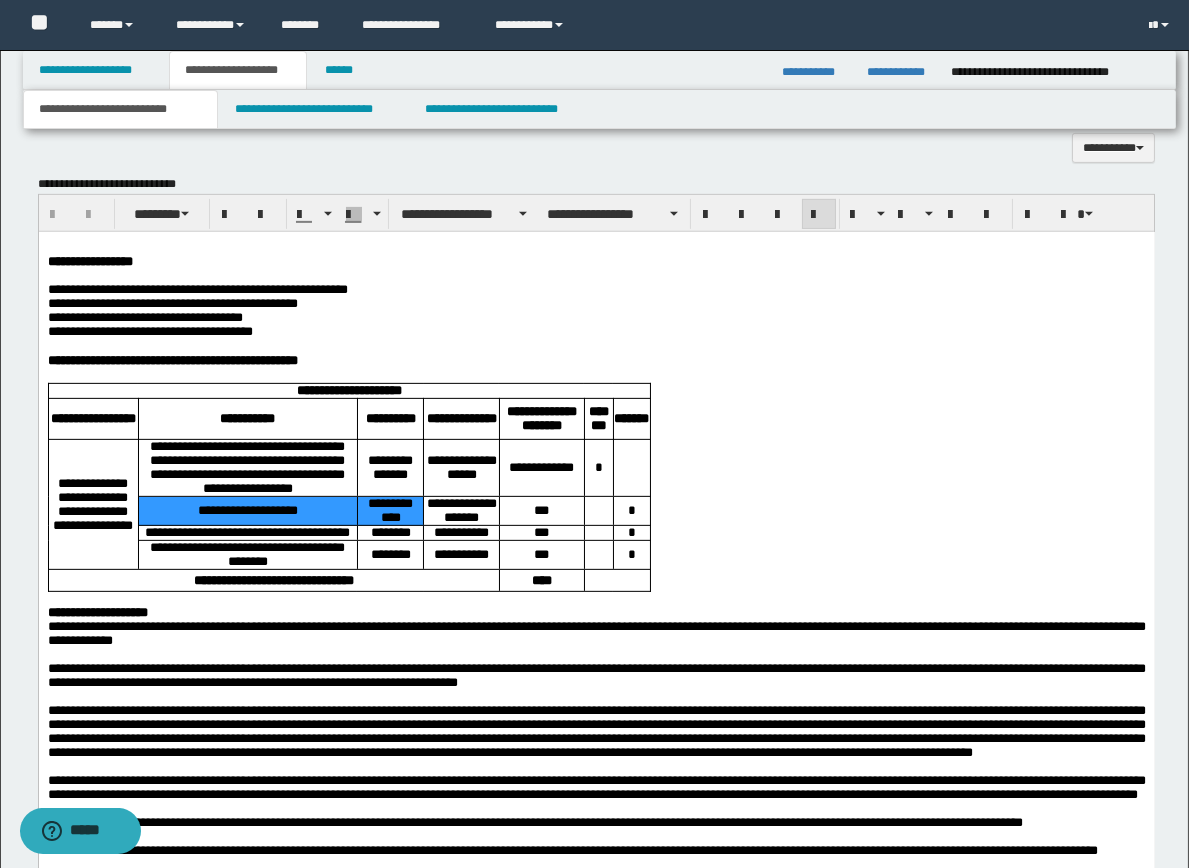 drag, startPoint x: 149, startPoint y: 560, endPoint x: 251, endPoint y: 558, distance: 102.01961 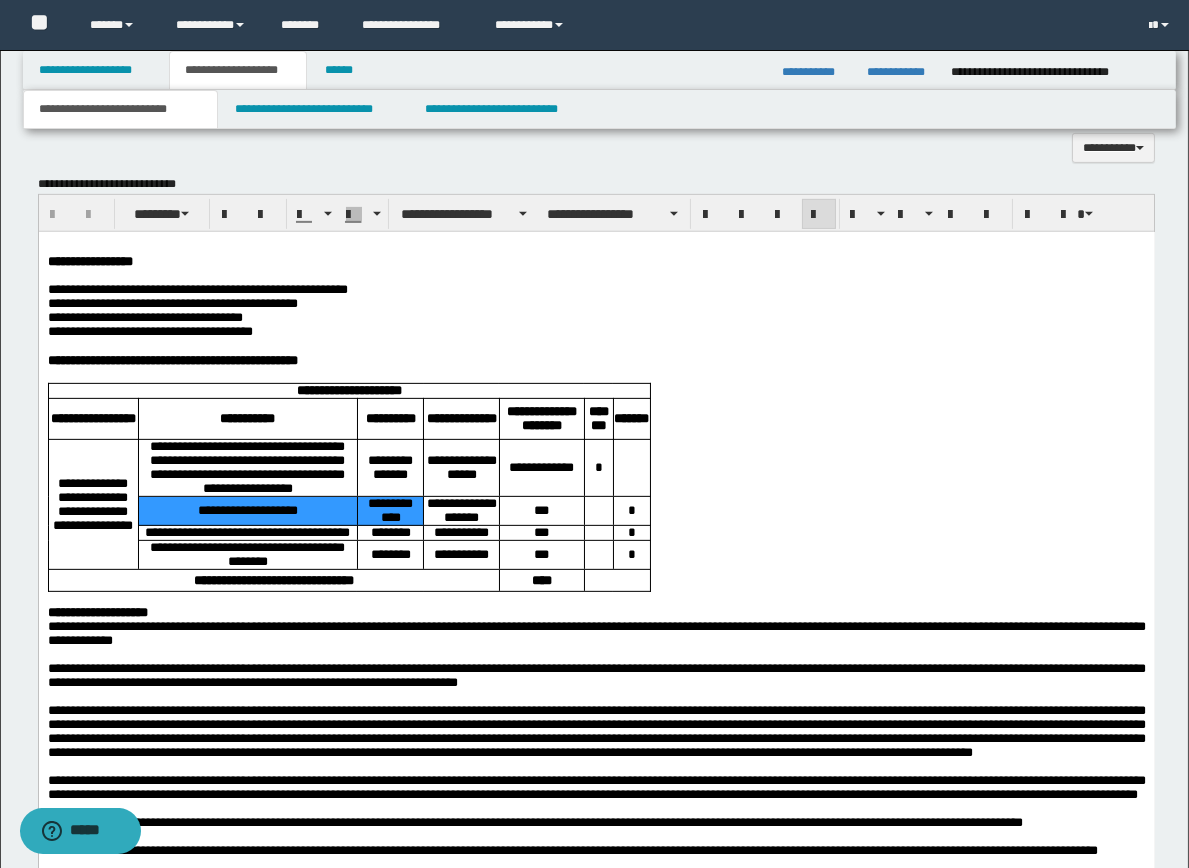 click on "**********" at bounding box center [247, 510] 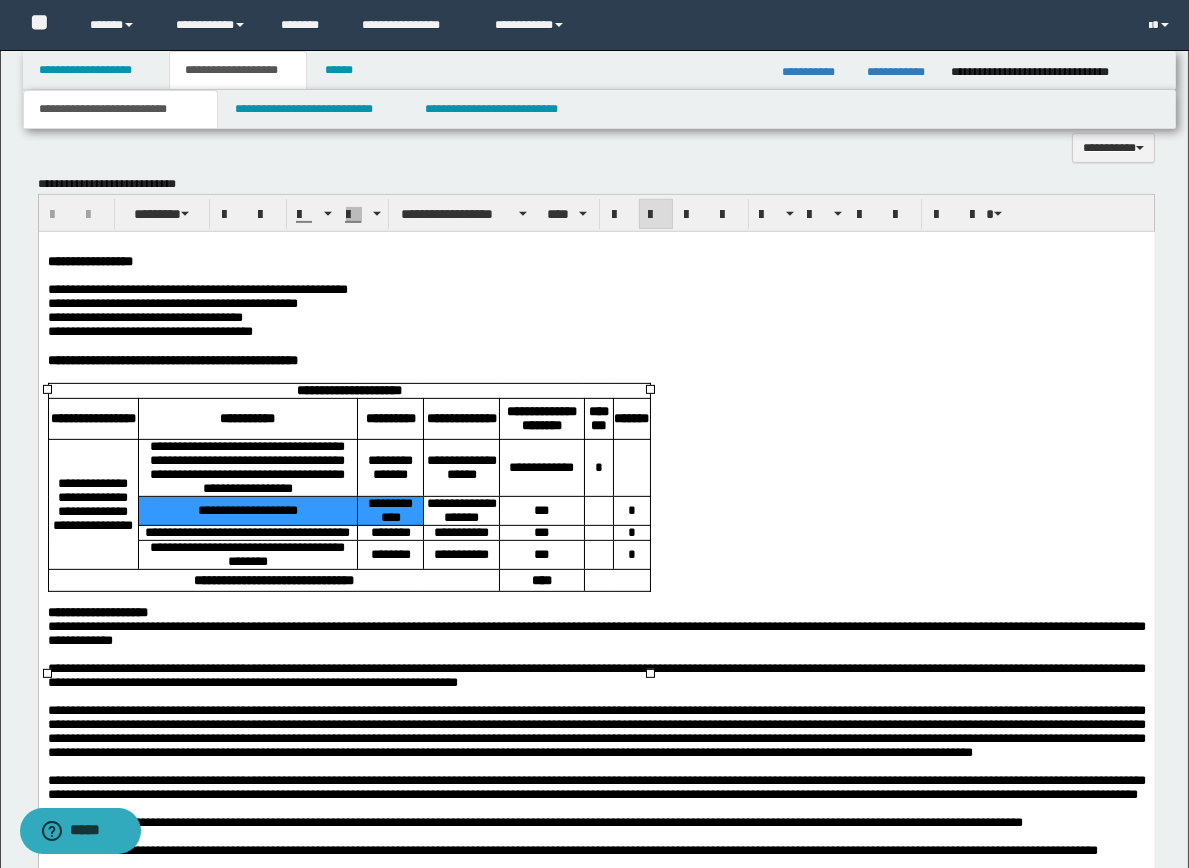 click on "**********" at bounding box center (247, 509) 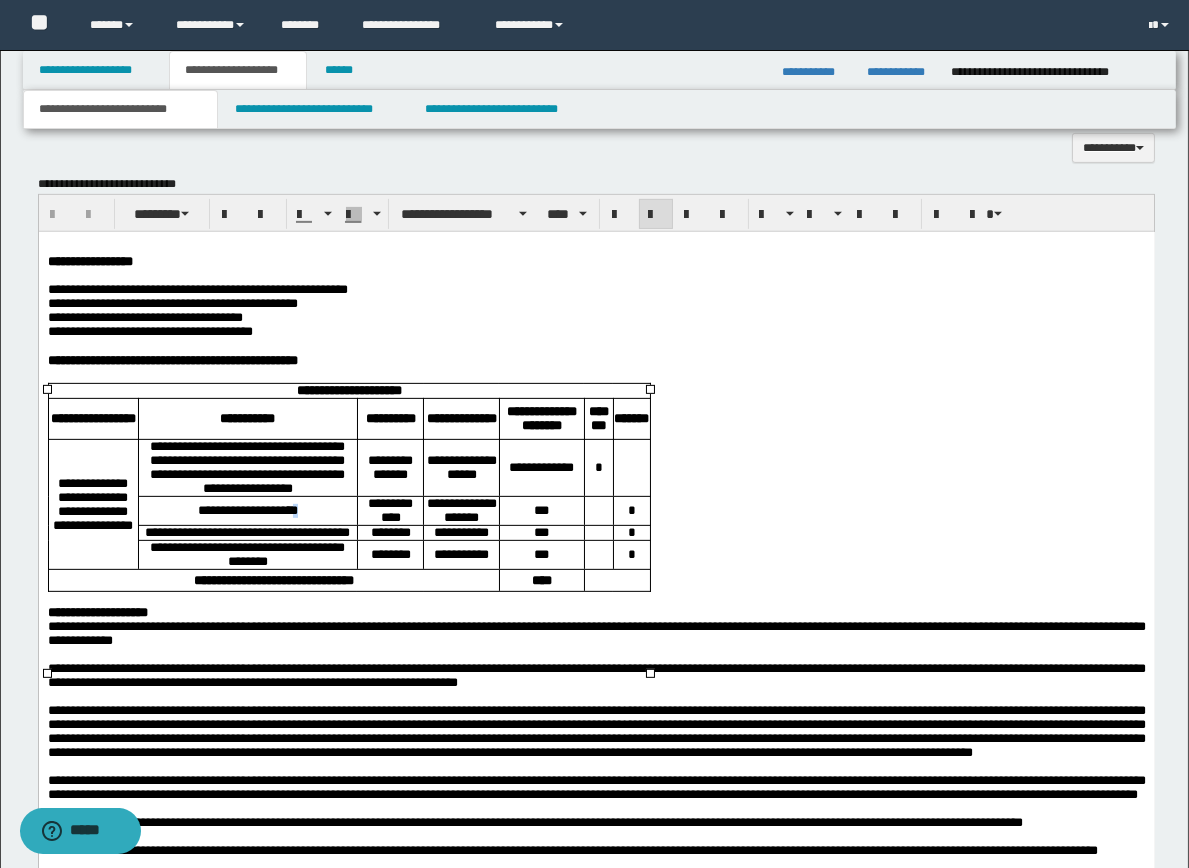 type 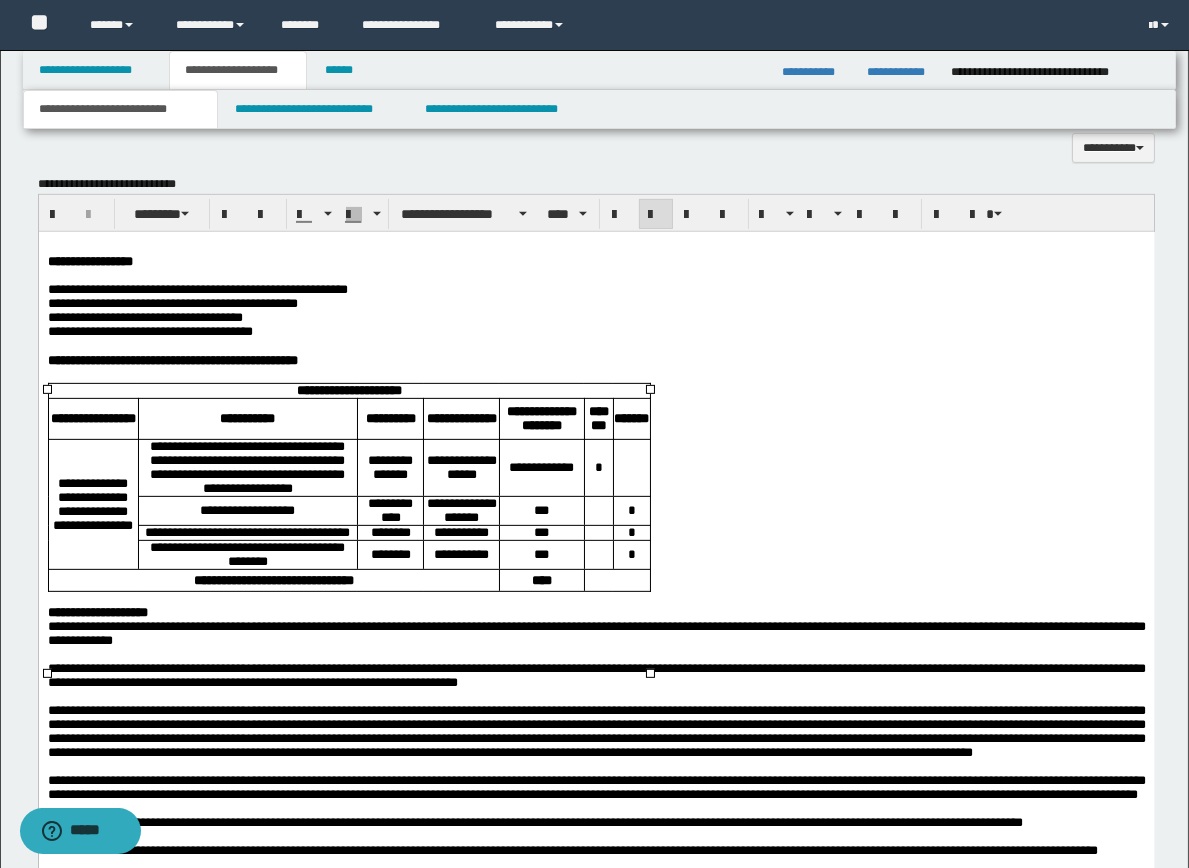 click on "**********" at bounding box center (247, 510) 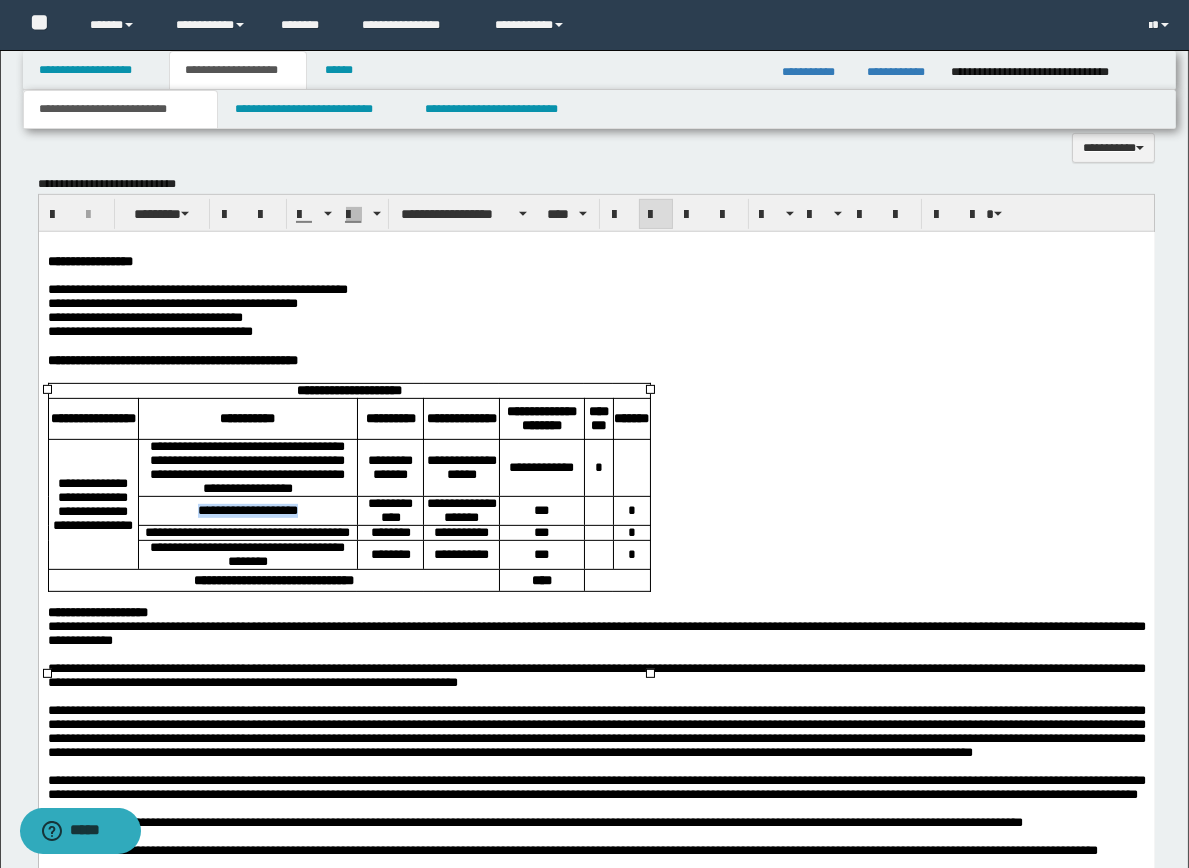 drag, startPoint x: 151, startPoint y: 560, endPoint x: 251, endPoint y: 558, distance: 100.02 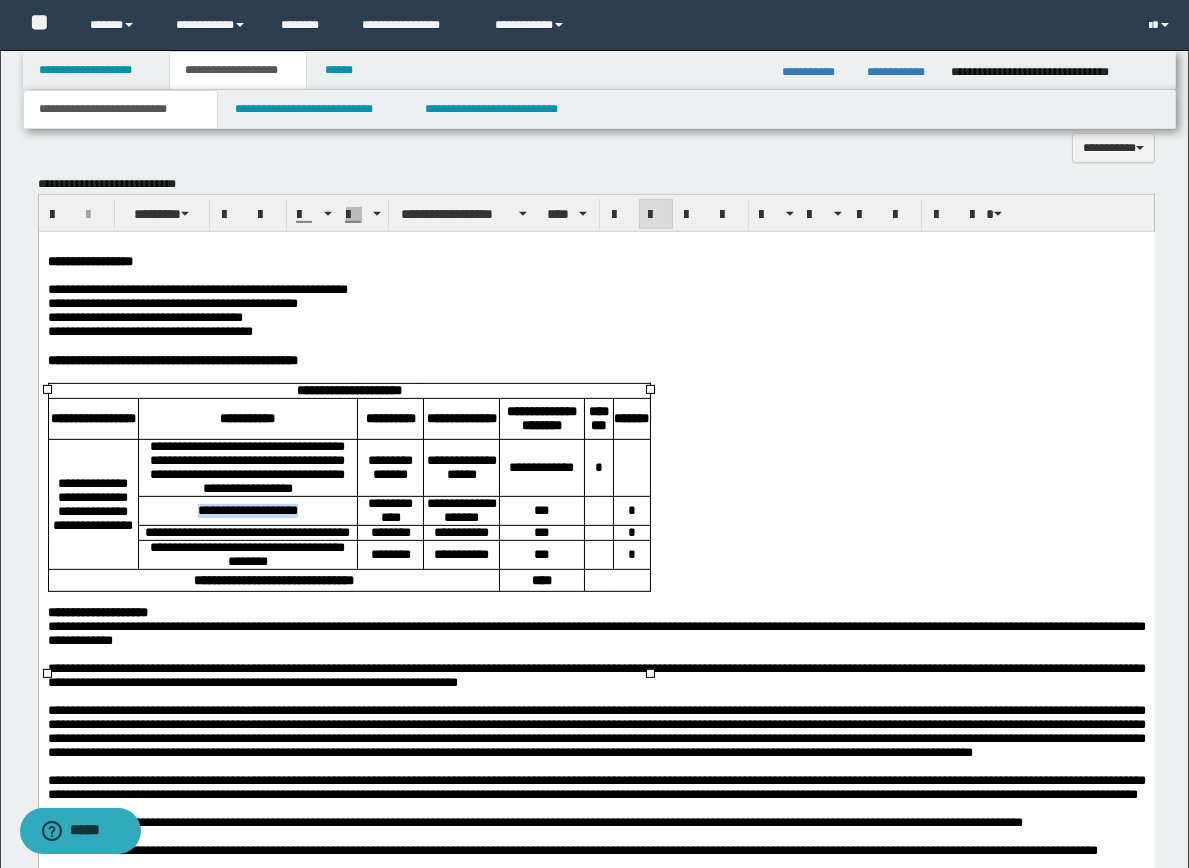 click on "**********" at bounding box center (247, 509) 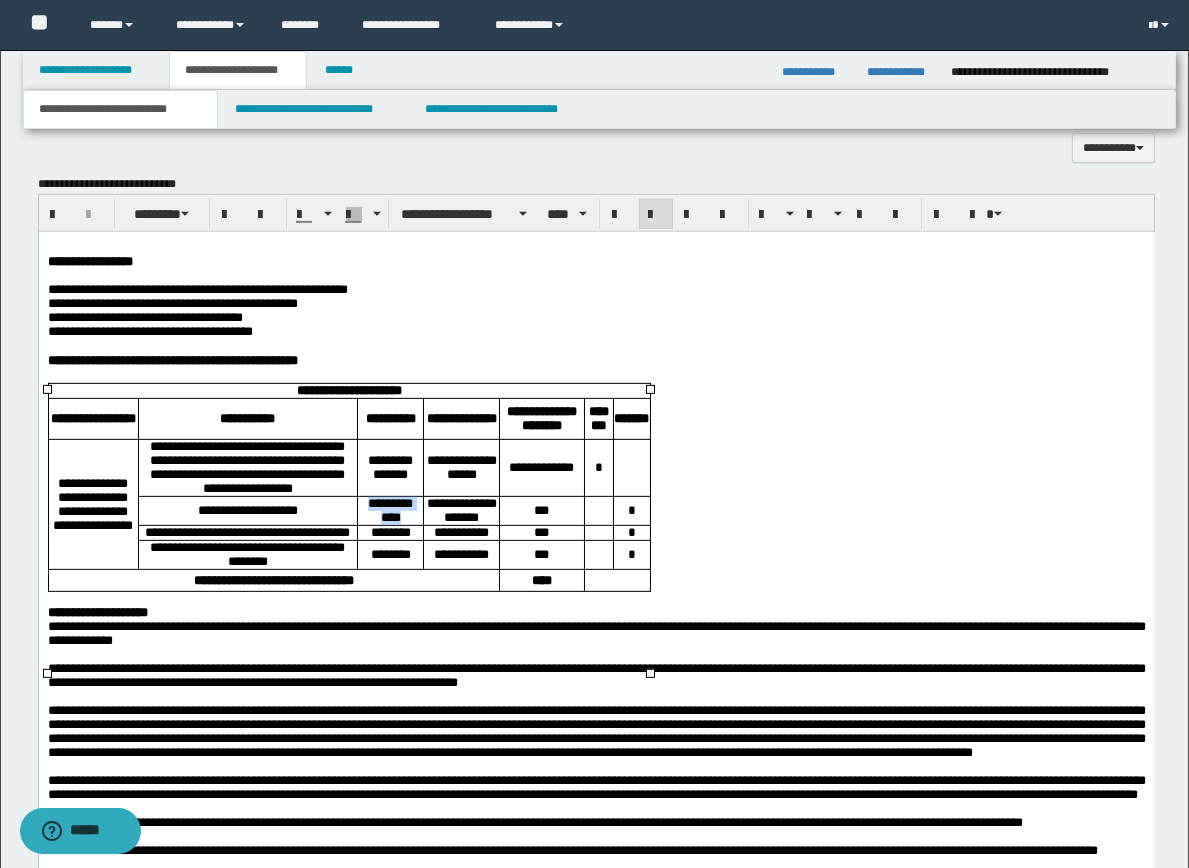drag, startPoint x: 273, startPoint y: 553, endPoint x: 308, endPoint y: 561, distance: 35.902645 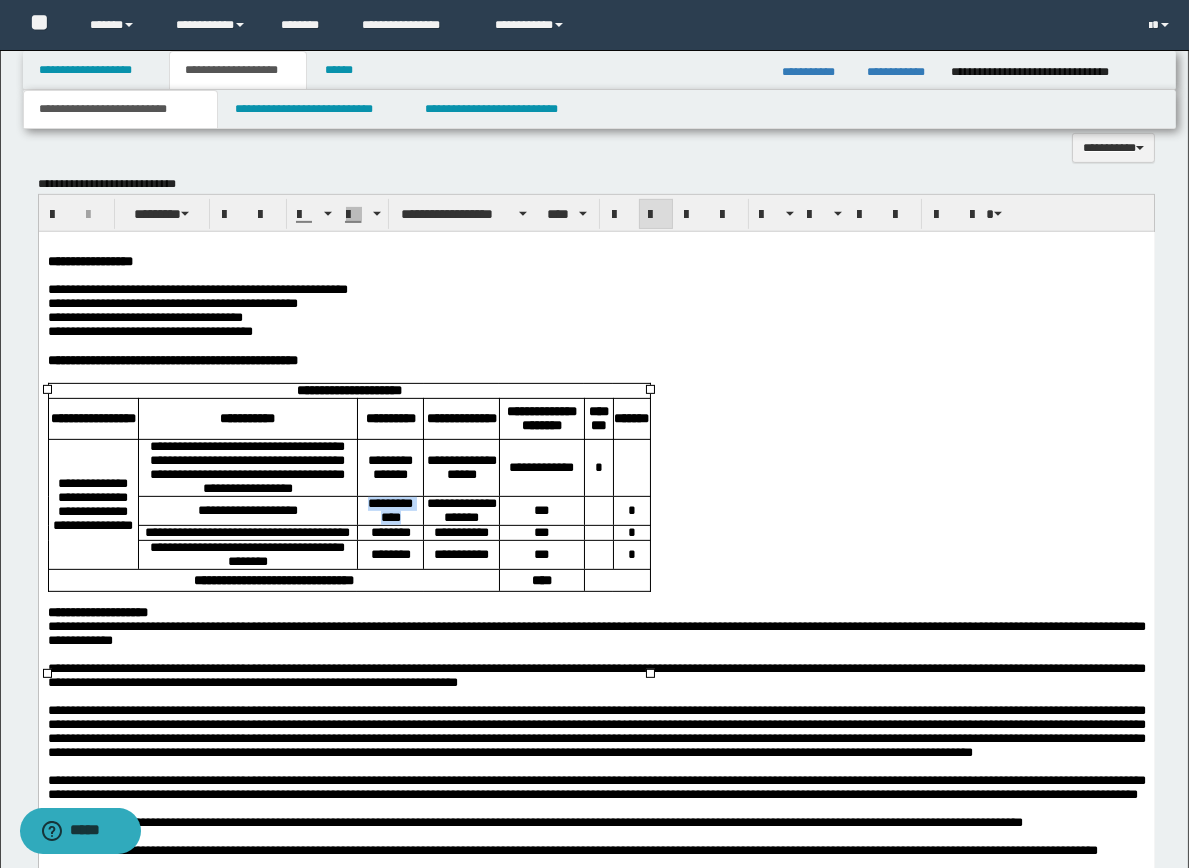 click on "**********" at bounding box center [389, 510] 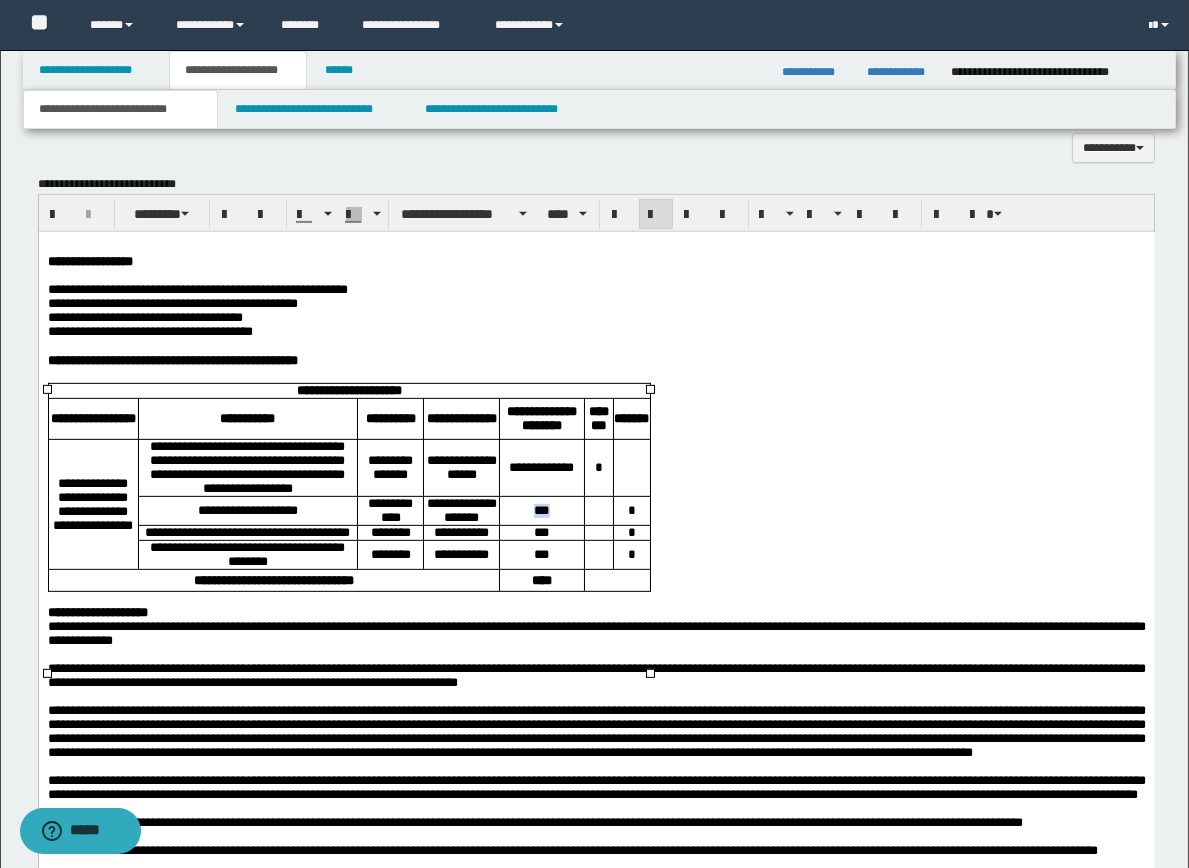 drag, startPoint x: 463, startPoint y: 556, endPoint x: 490, endPoint y: 555, distance: 27.018513 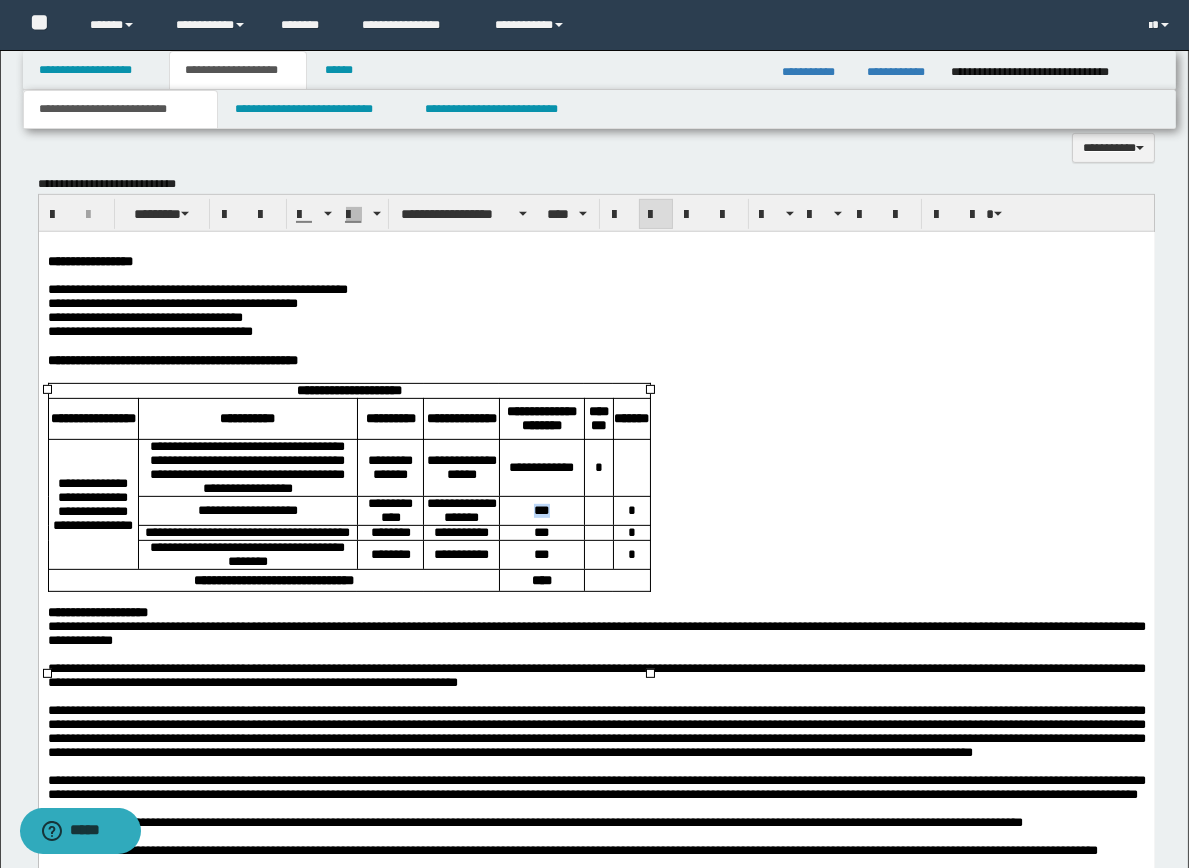 click on "***" at bounding box center [541, 510] 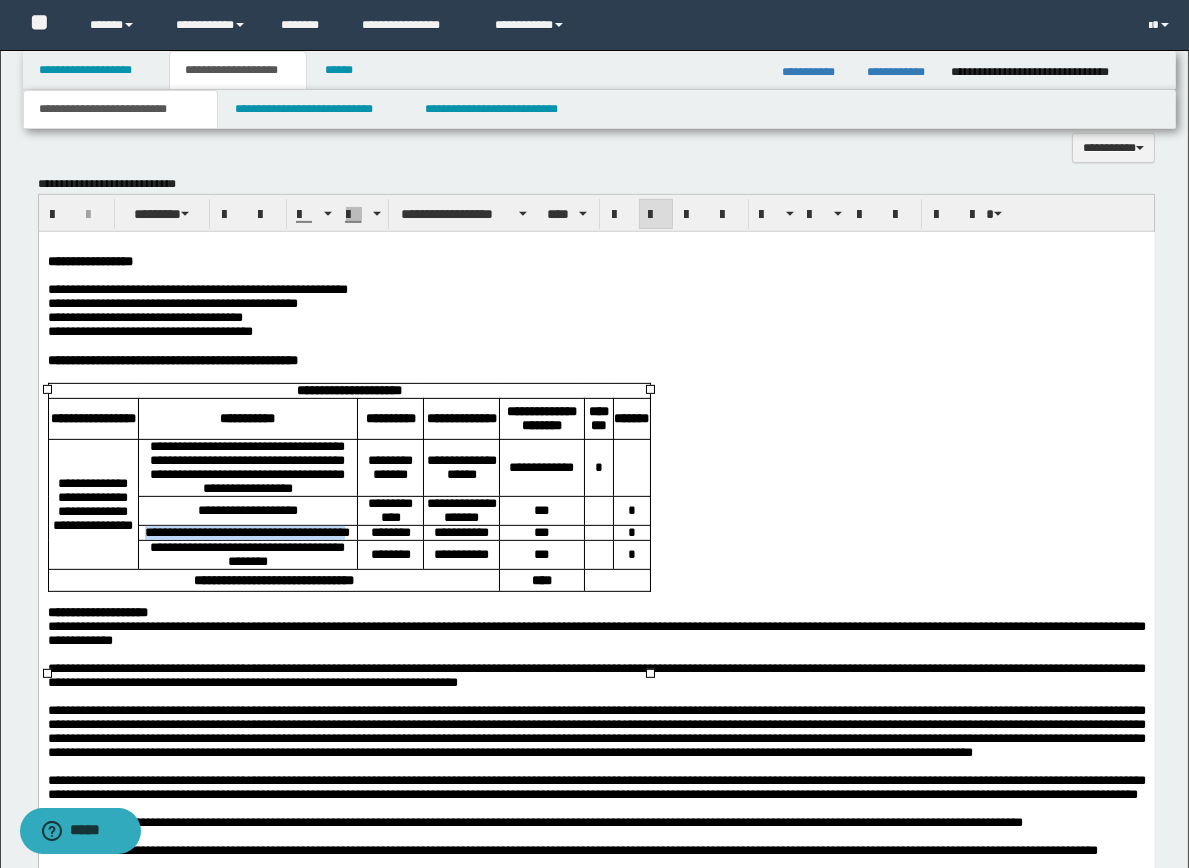 drag, startPoint x: 145, startPoint y: 581, endPoint x: 252, endPoint y: 597, distance: 108.18965 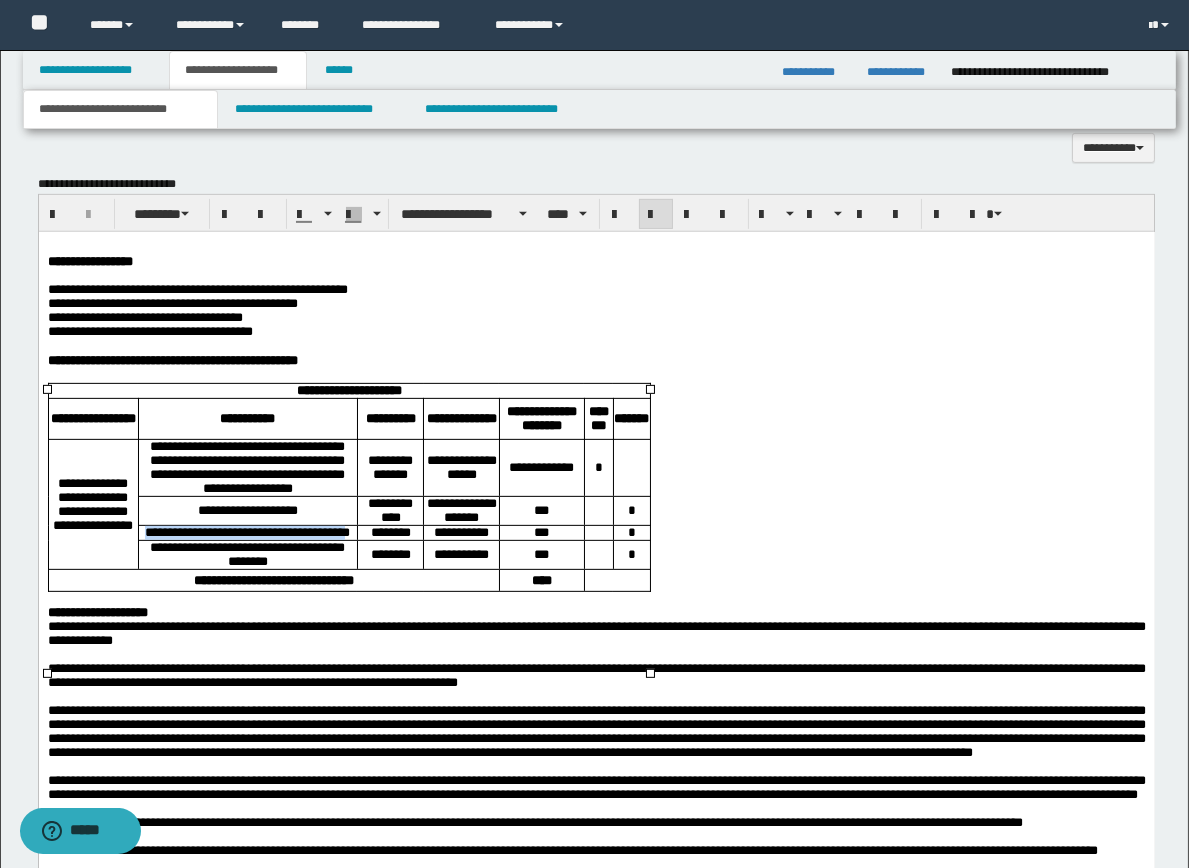 click on "**********" at bounding box center [246, 531] 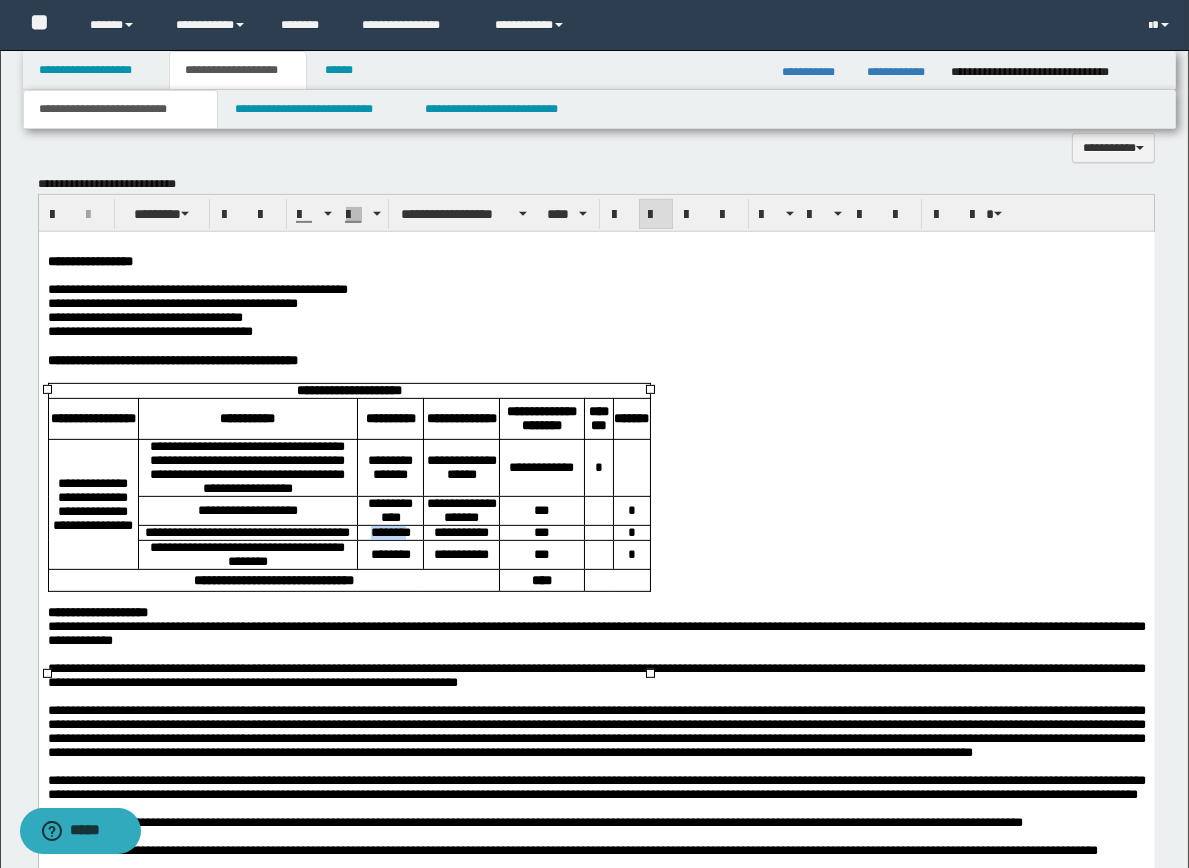 drag, startPoint x: 270, startPoint y: 588, endPoint x: 308, endPoint y: 588, distance: 38 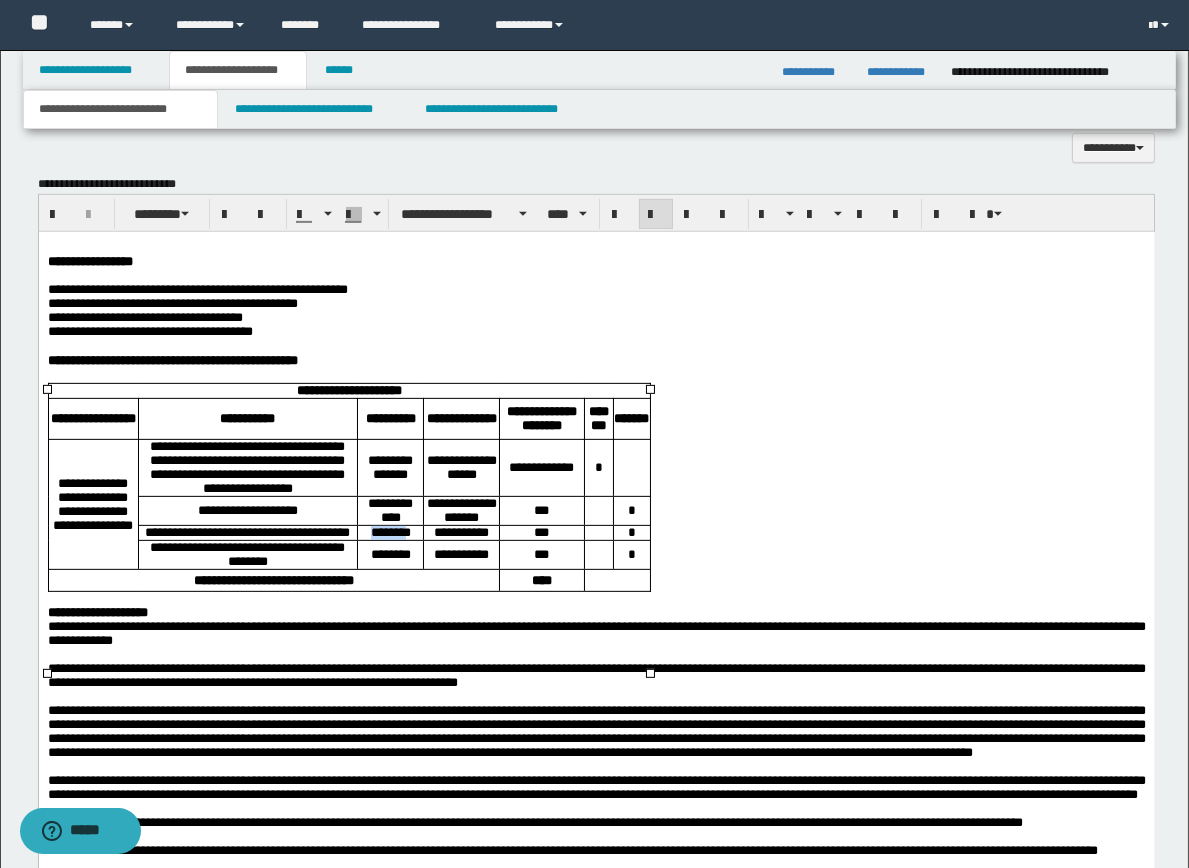 click on "********" at bounding box center [390, 531] 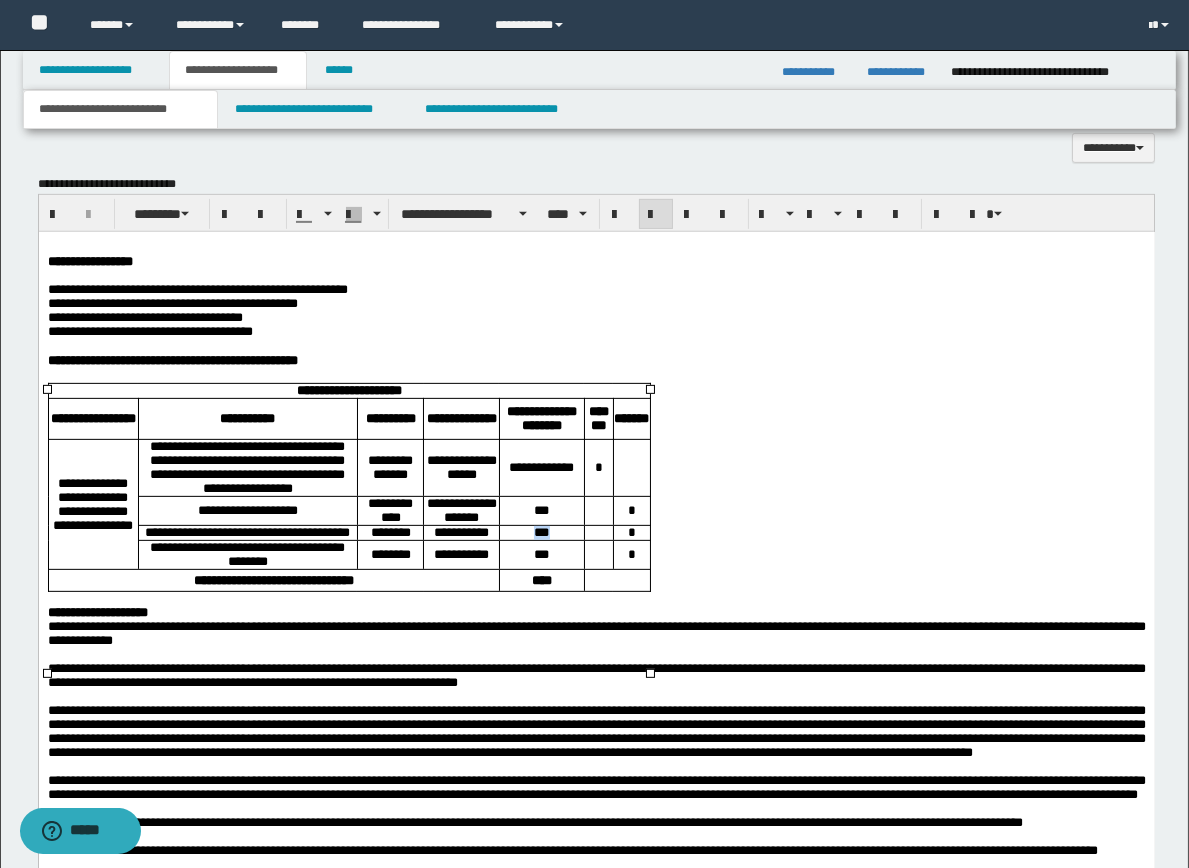 drag, startPoint x: 460, startPoint y: 585, endPoint x: 491, endPoint y: 586, distance: 31.016125 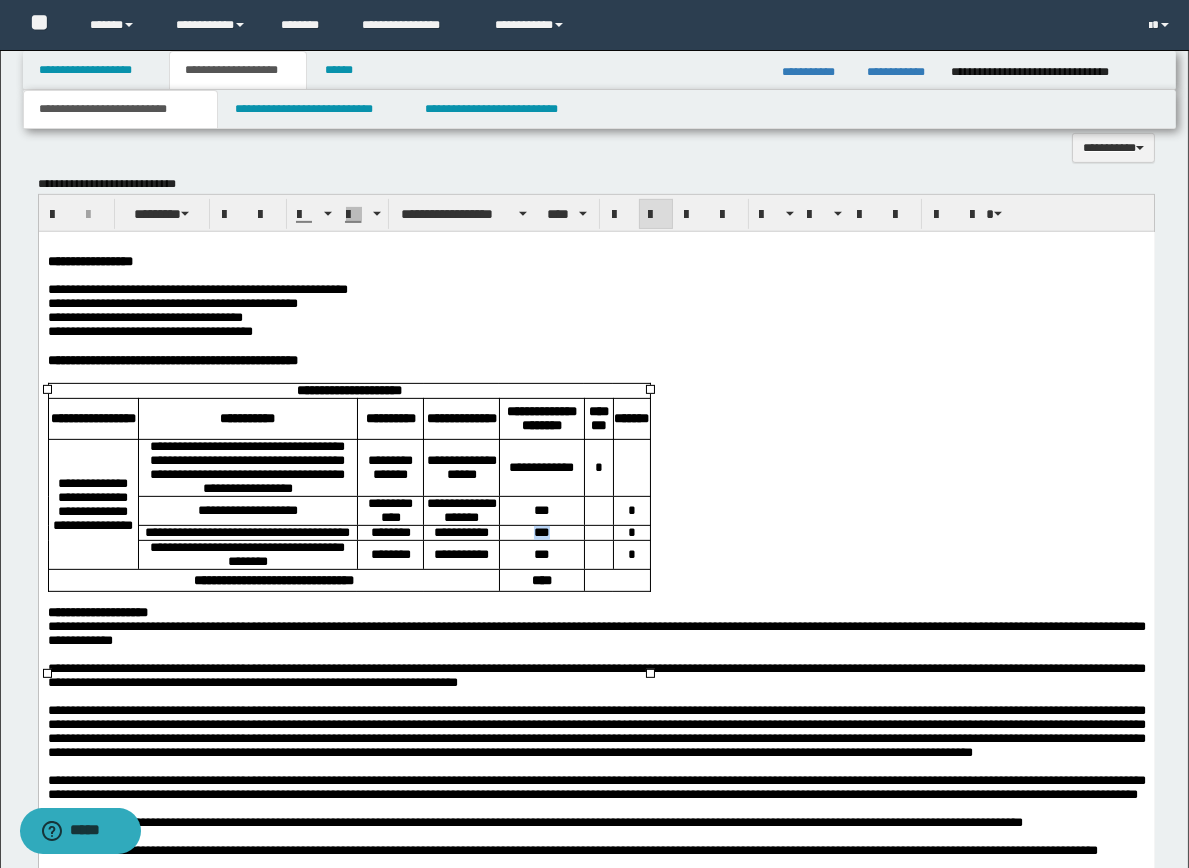 click on "***" at bounding box center [541, 532] 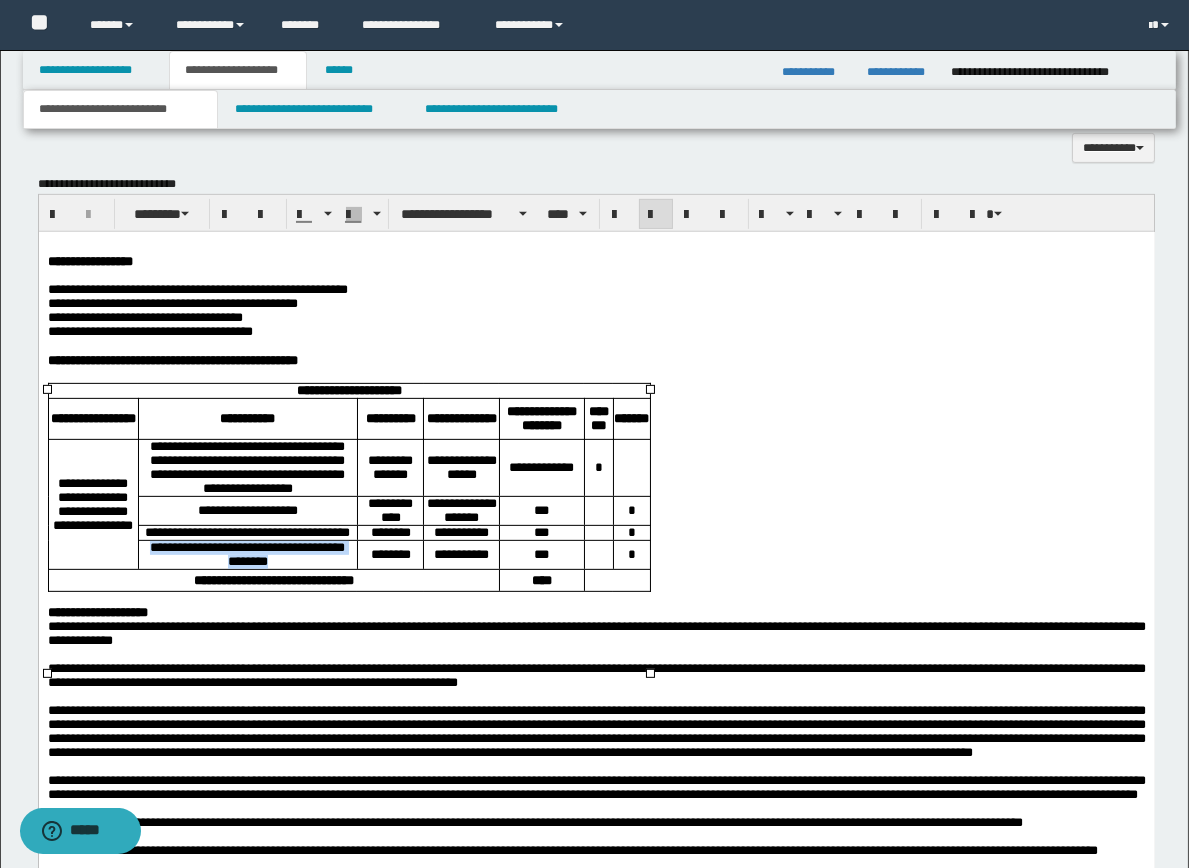 drag, startPoint x: 154, startPoint y: 617, endPoint x: 234, endPoint y: 639, distance: 82.96987 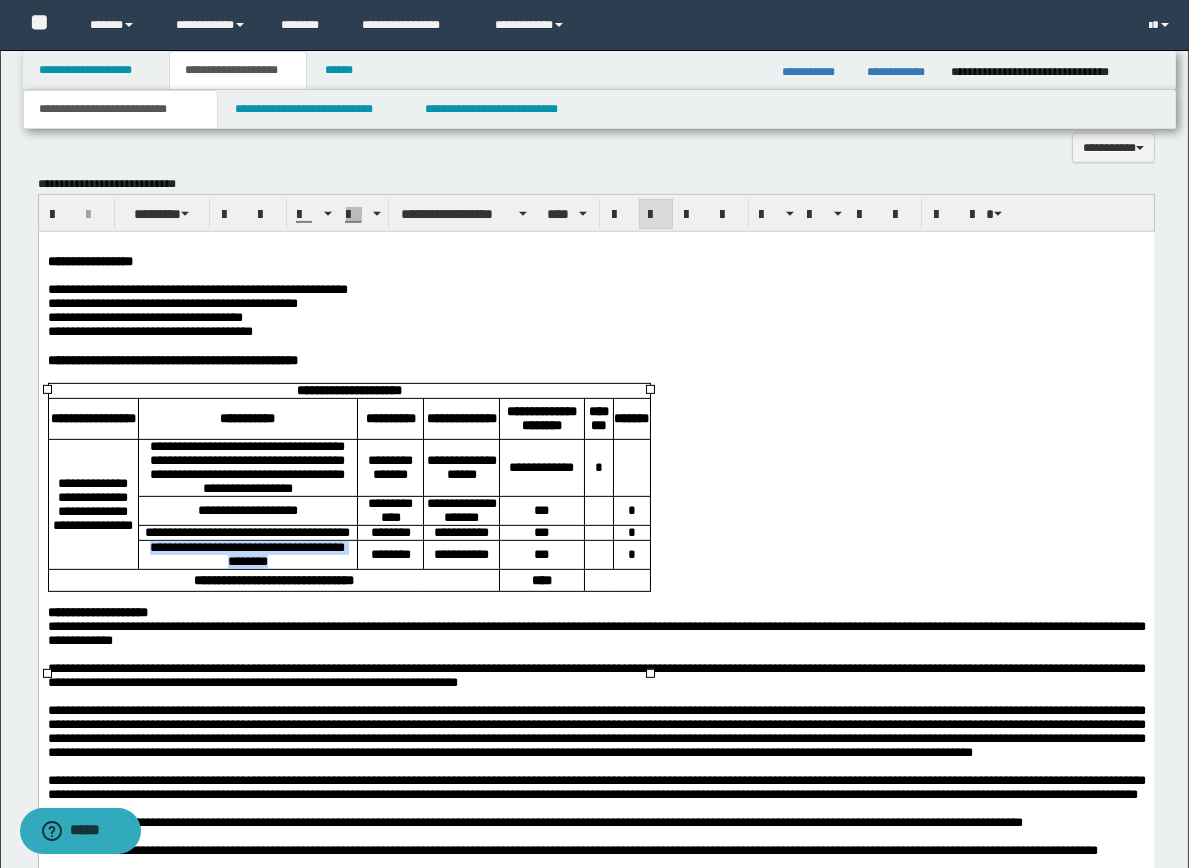 click on "**********" at bounding box center [247, 554] 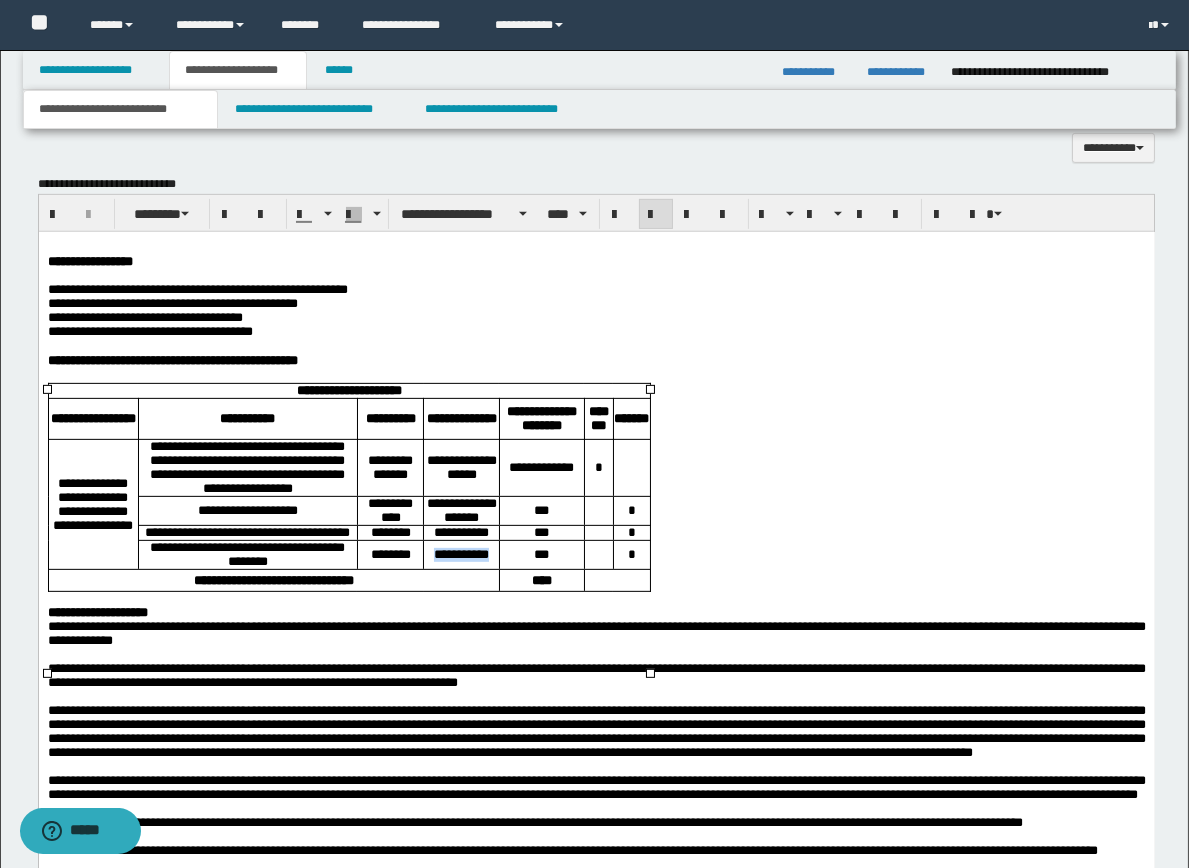 drag, startPoint x: 348, startPoint y: 627, endPoint x: 407, endPoint y: 627, distance: 59 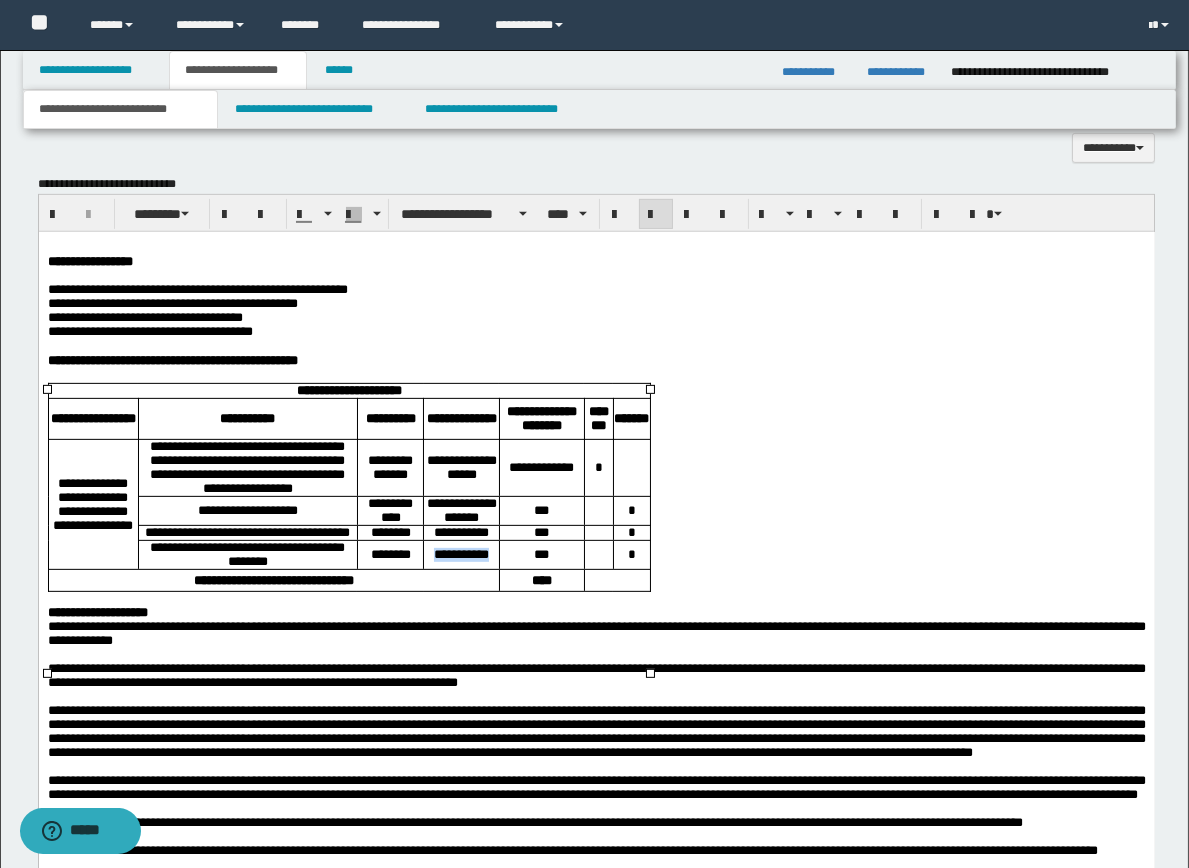 click on "**********" at bounding box center [460, 553] 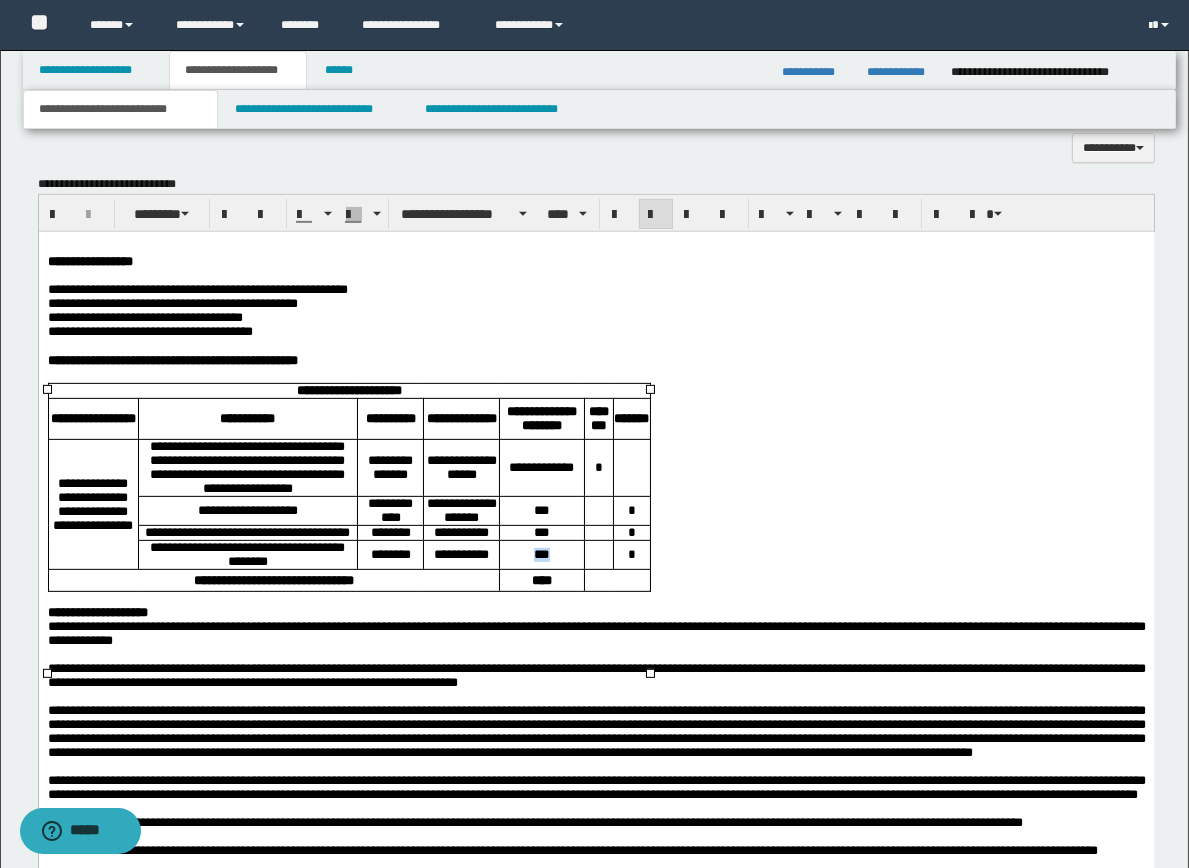 drag, startPoint x: 463, startPoint y: 628, endPoint x: 498, endPoint y: 626, distance: 35.057095 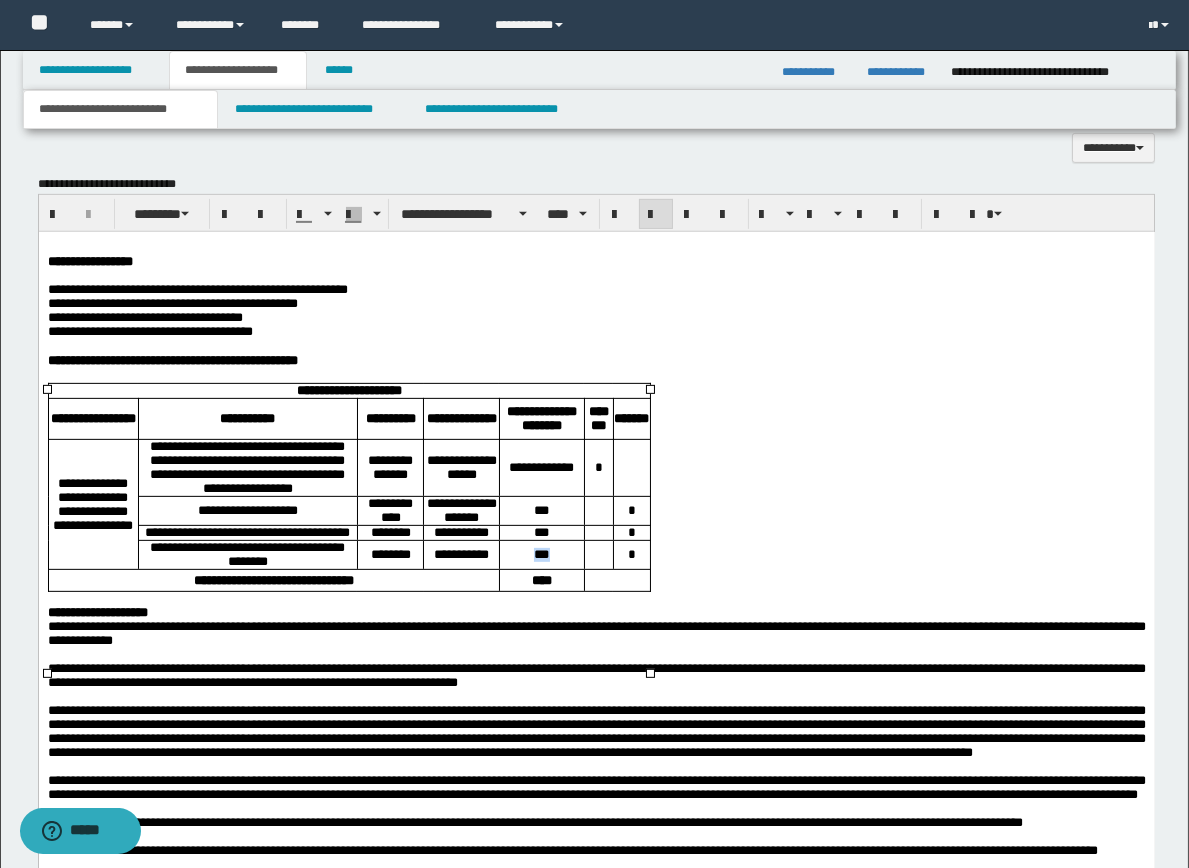 click on "***" at bounding box center (541, 554) 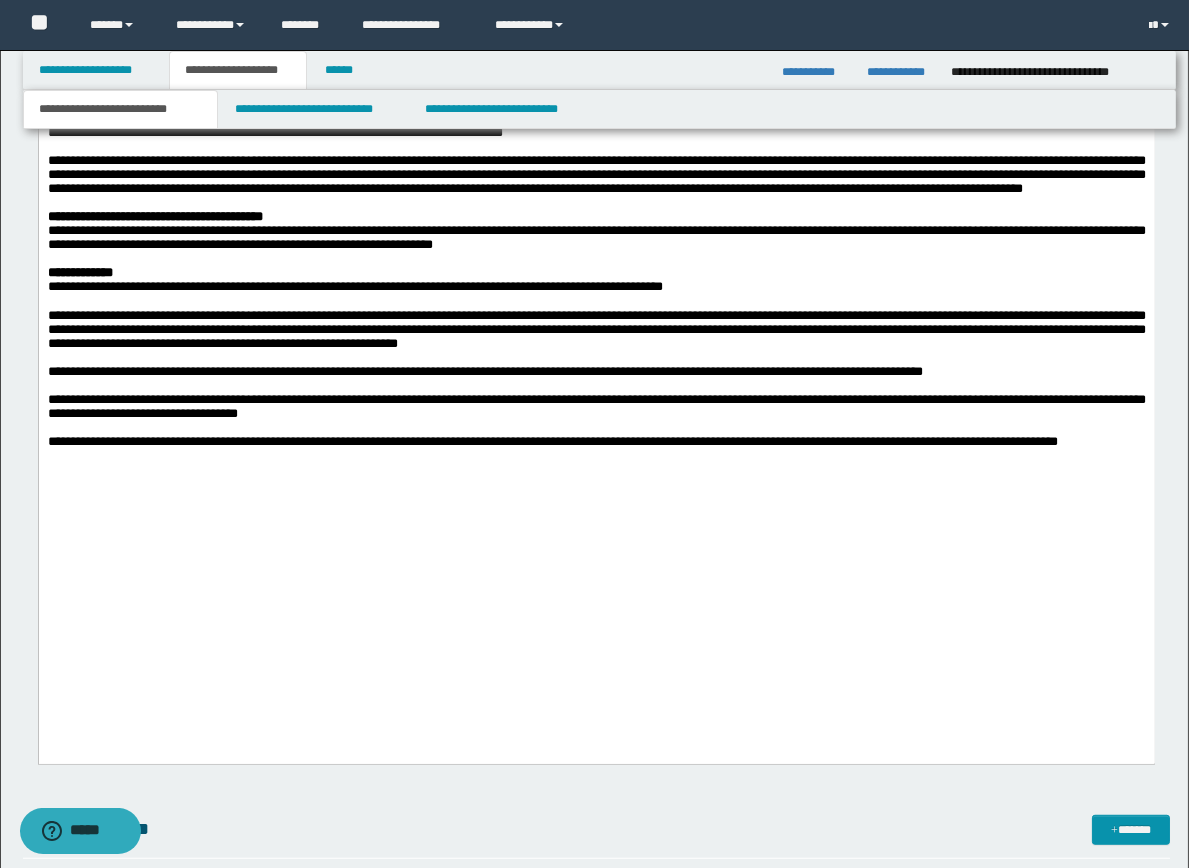 scroll, scrollTop: 2307, scrollLeft: 0, axis: vertical 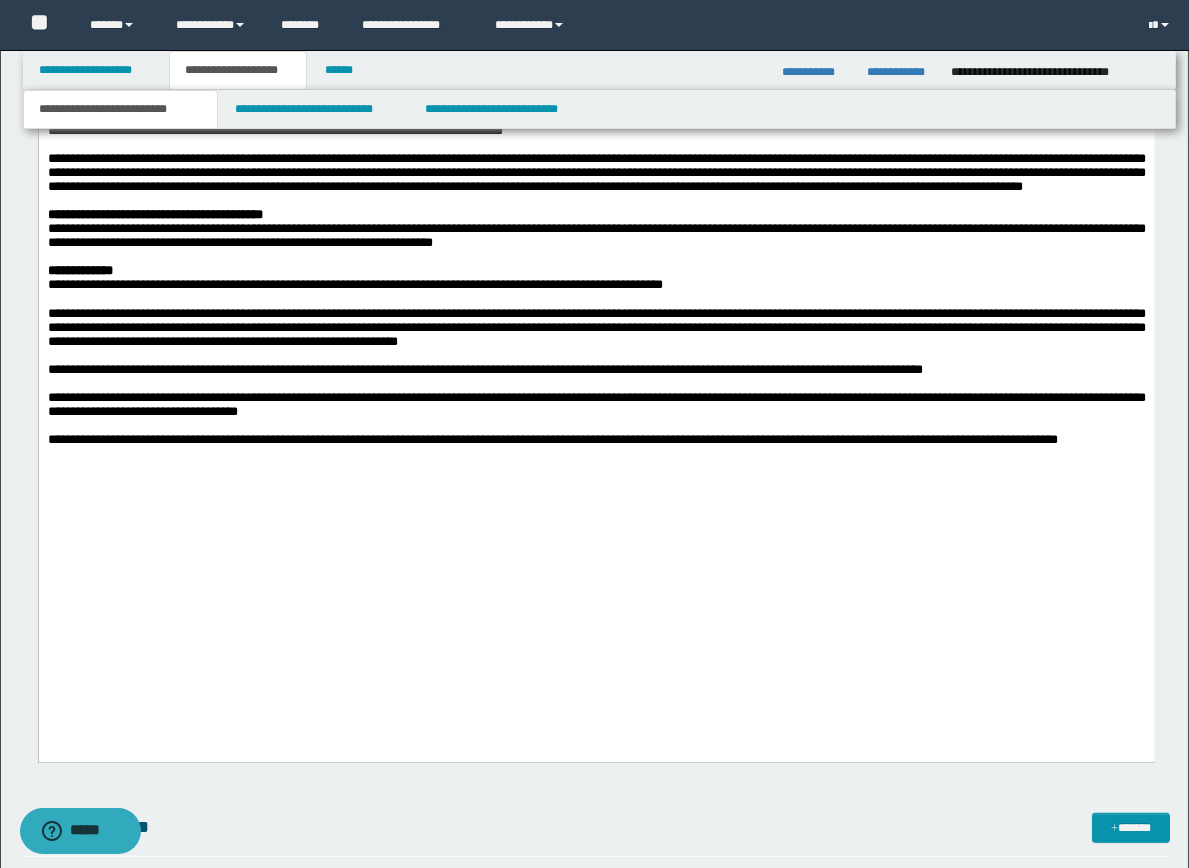 drag, startPoint x: 208, startPoint y: 226, endPoint x: 683, endPoint y: 228, distance: 475.0042 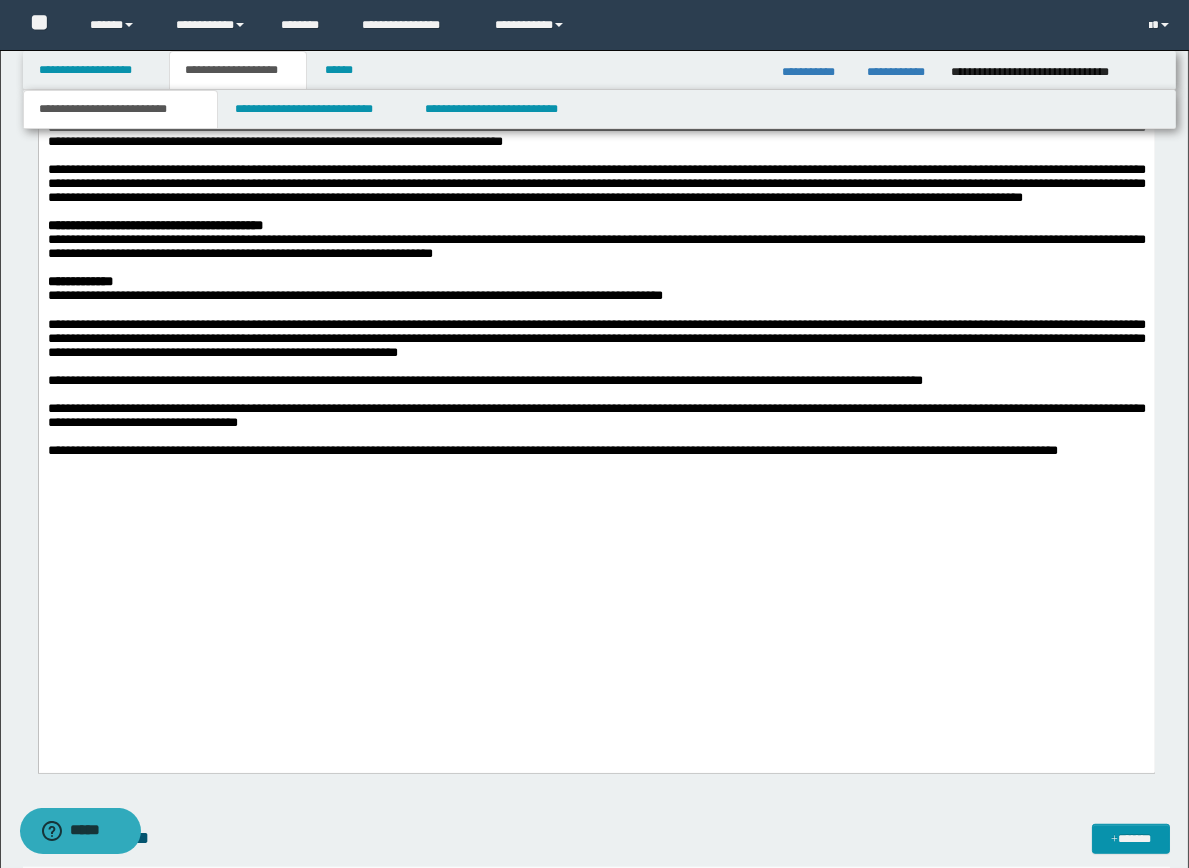 scroll, scrollTop: 2298, scrollLeft: 0, axis: vertical 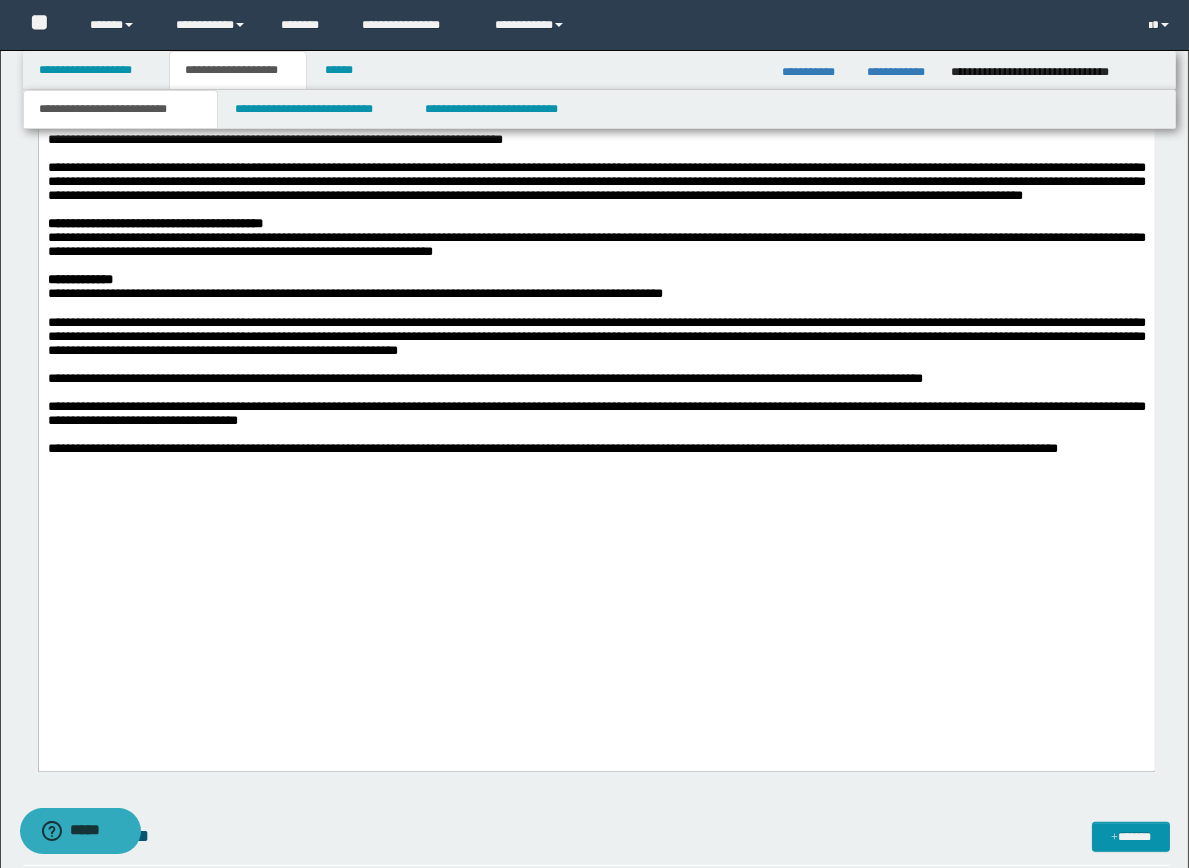 drag, startPoint x: 1106, startPoint y: 256, endPoint x: 48, endPoint y: 240, distance: 1058.121 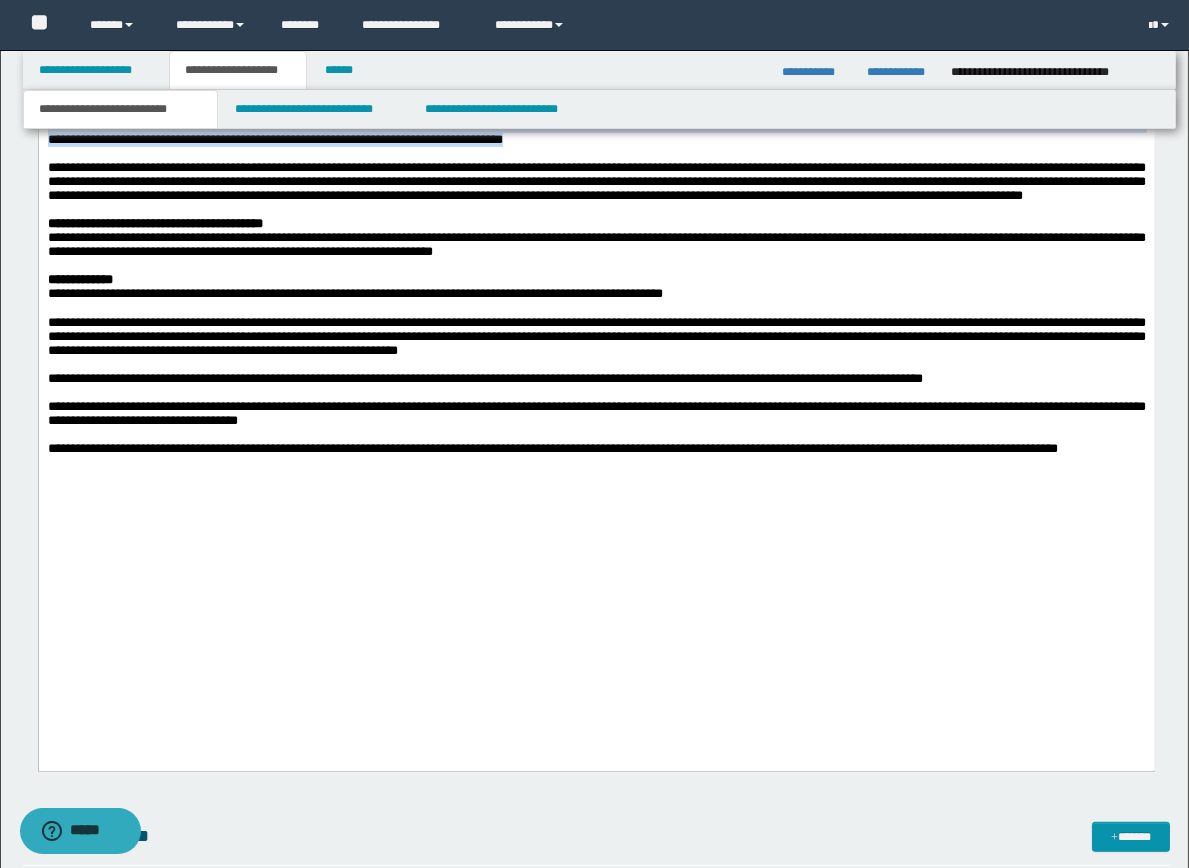 drag, startPoint x: 47, startPoint y: 279, endPoint x: 642, endPoint y: 302, distance: 595.4444 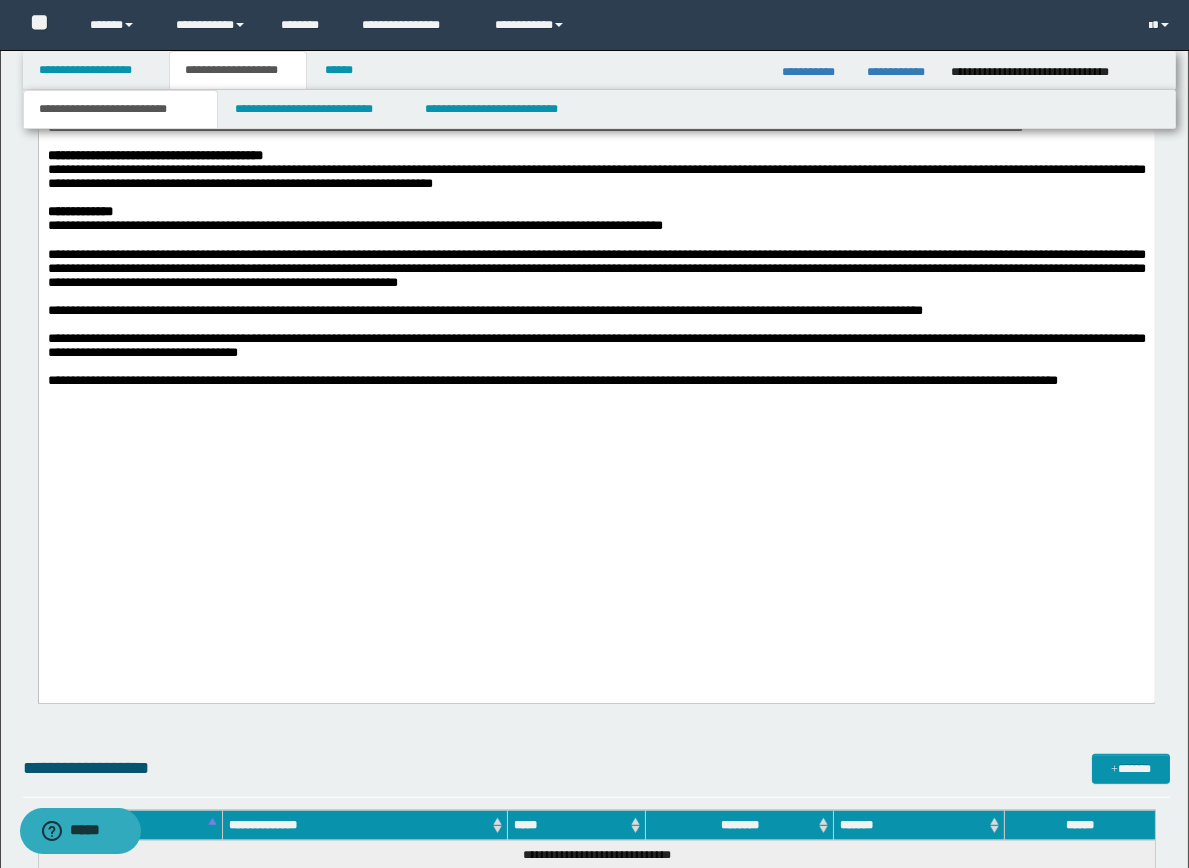 scroll, scrollTop: 2368, scrollLeft: 0, axis: vertical 